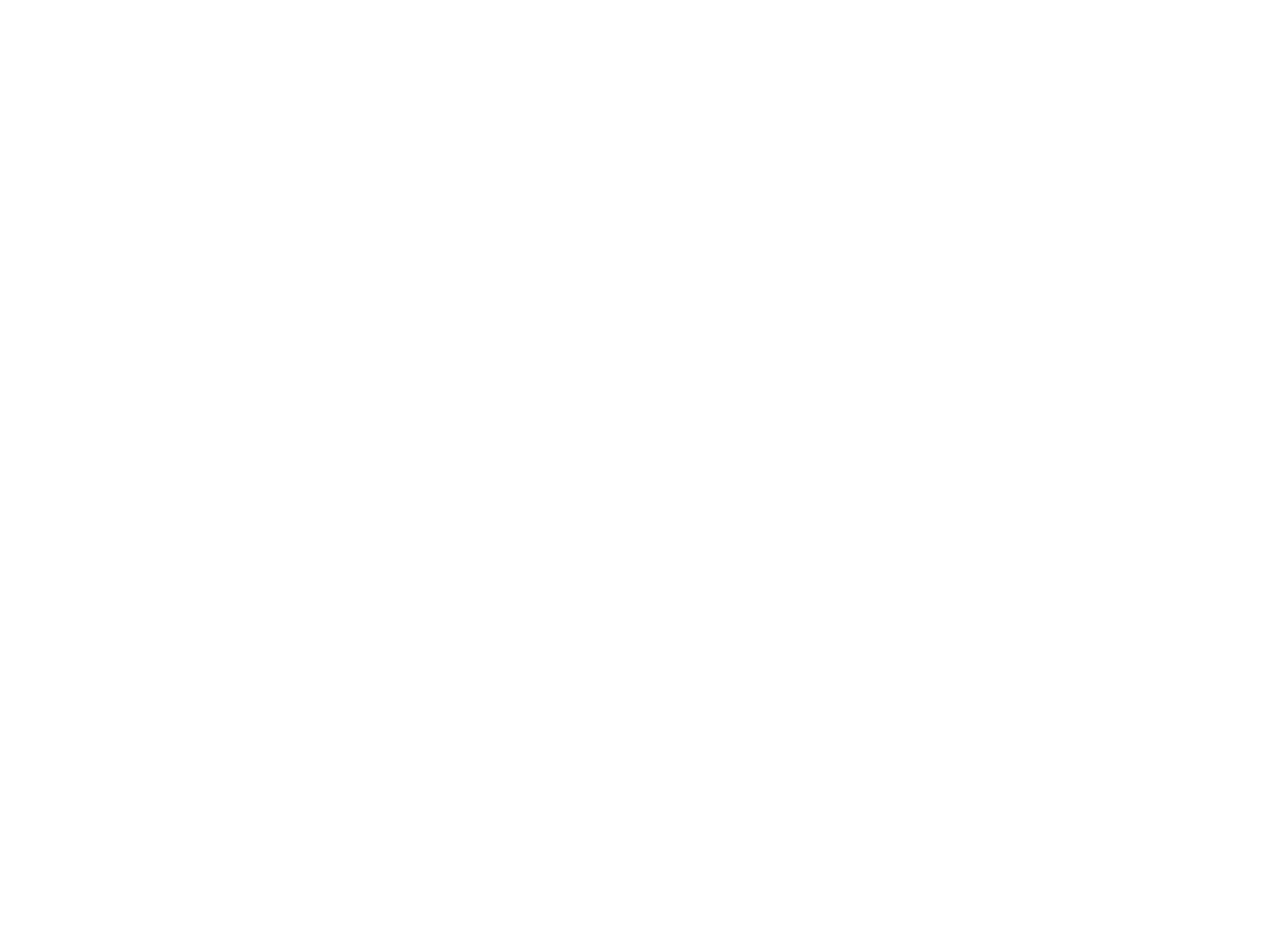 scroll, scrollTop: 0, scrollLeft: 0, axis: both 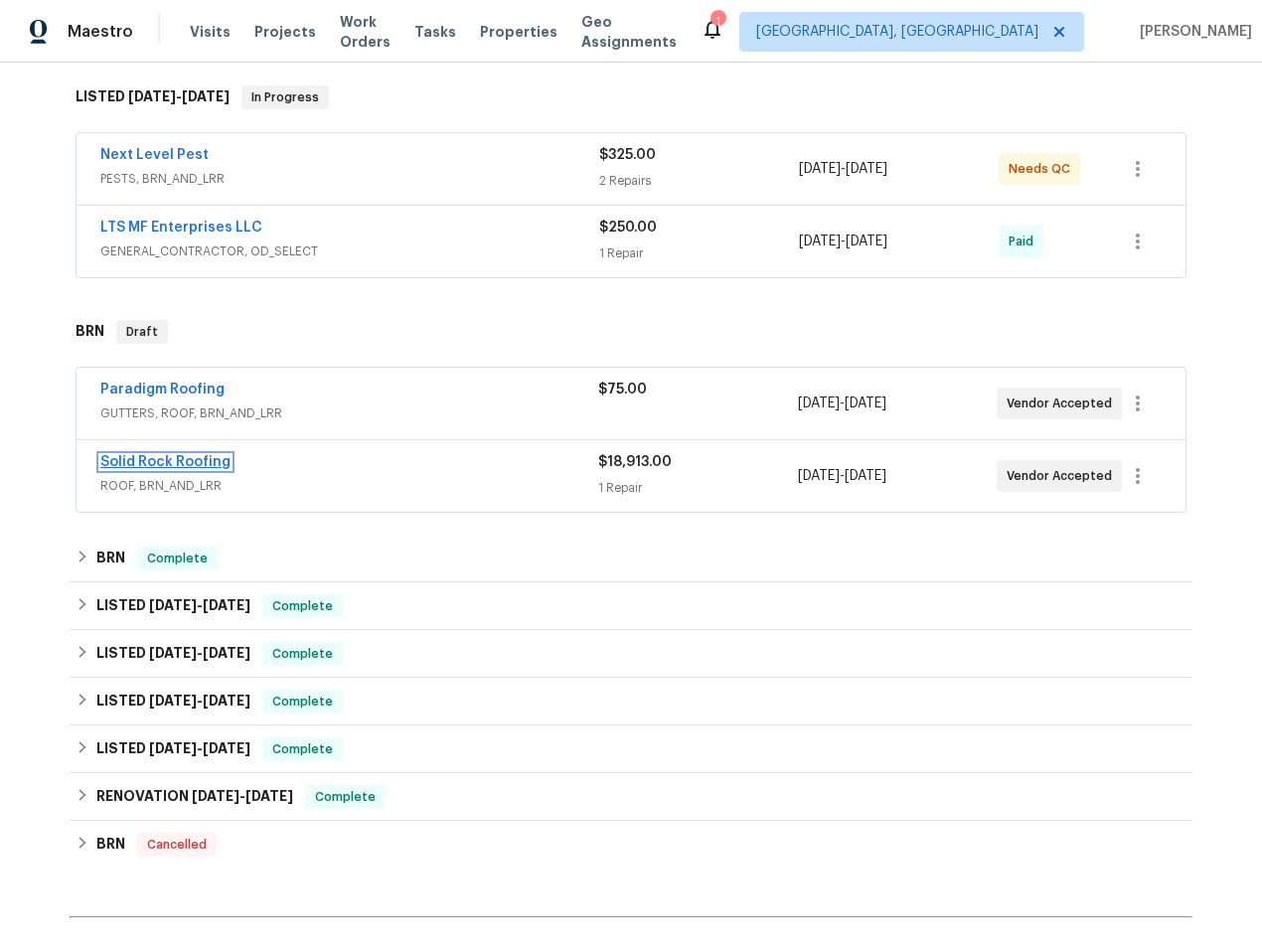 click on "Solid Rock Roofing" at bounding box center (165, 462) 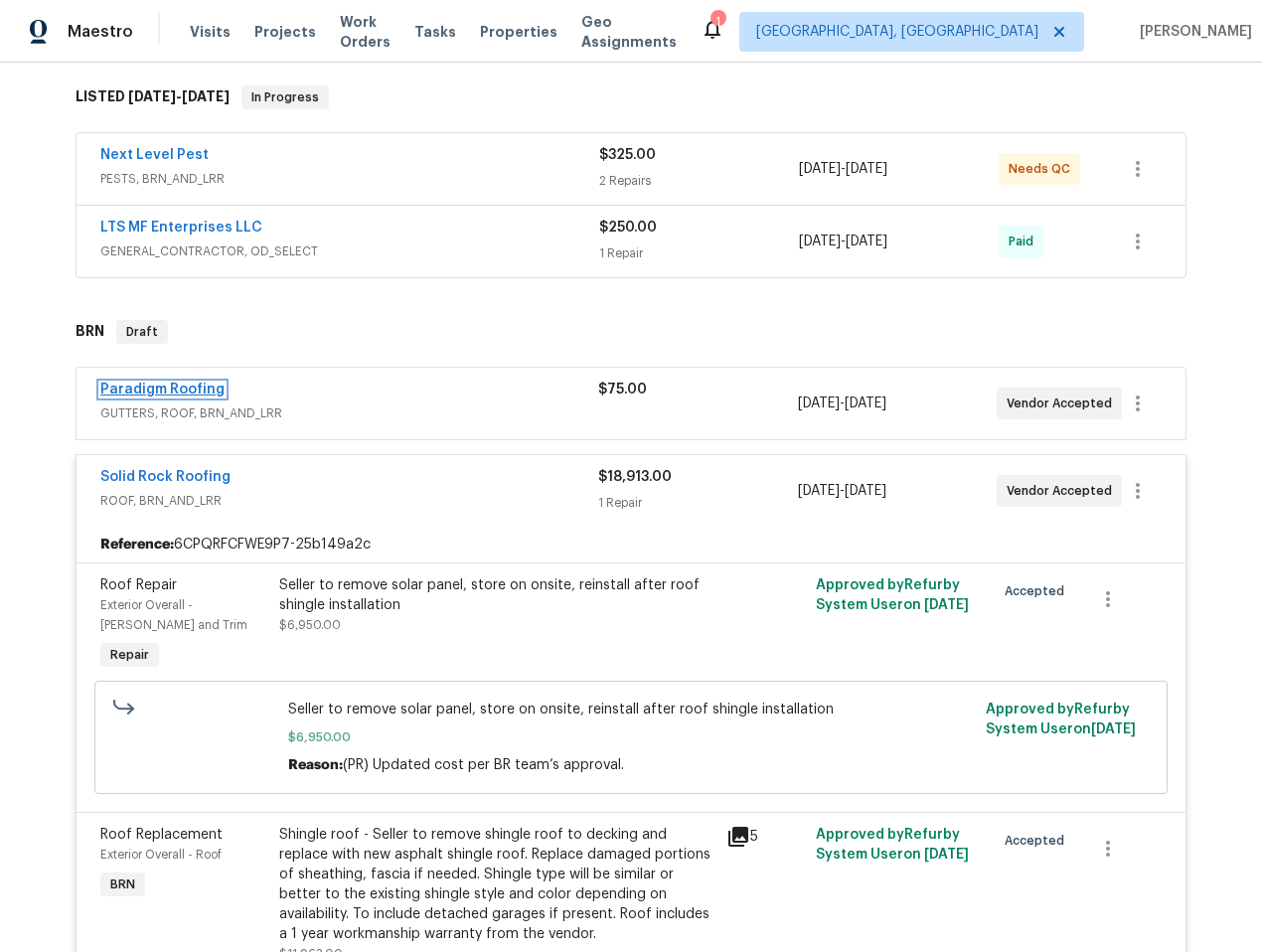 click on "Paradigm Roofing" at bounding box center (162, 390) 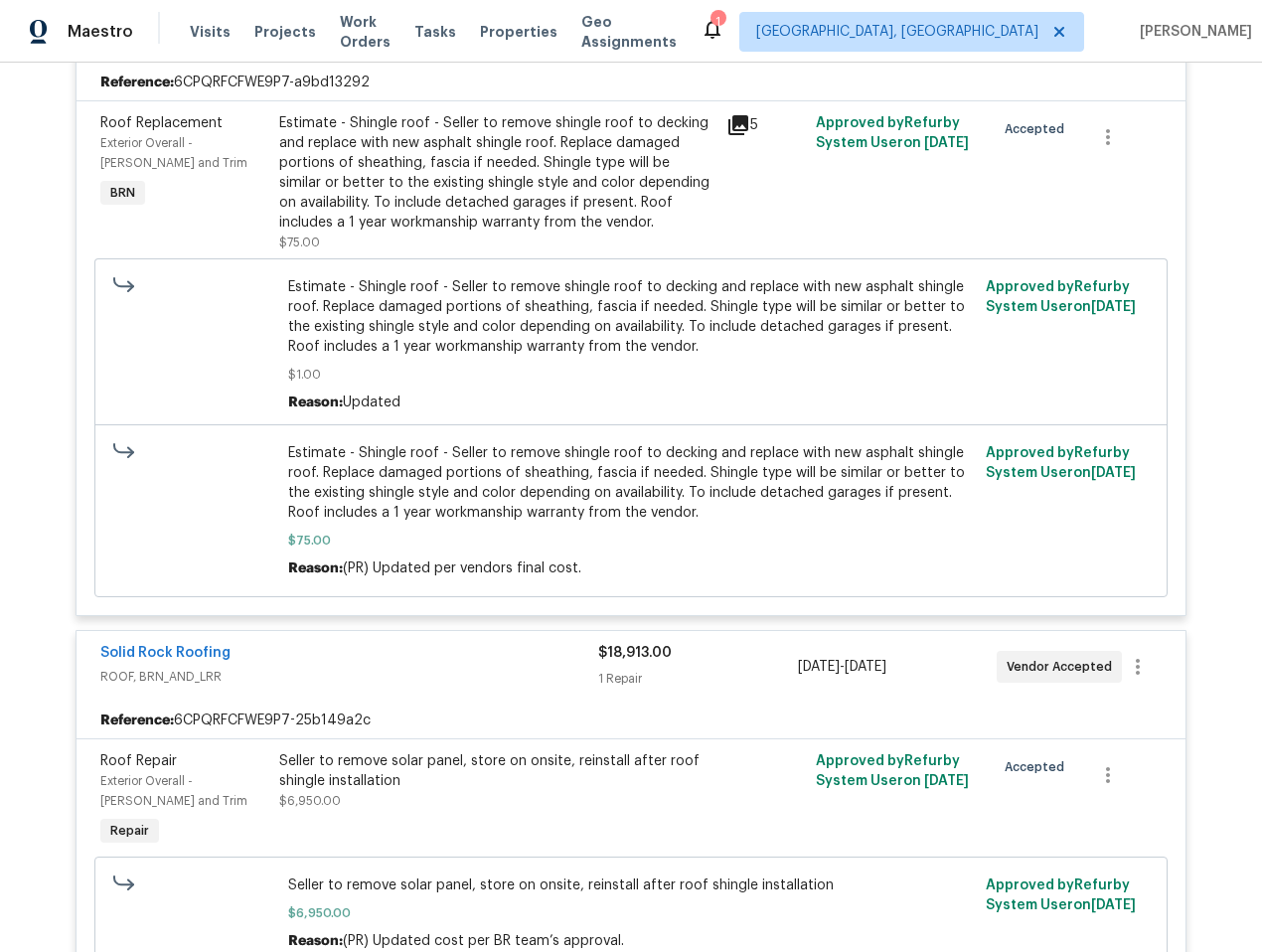 scroll, scrollTop: 852, scrollLeft: 0, axis: vertical 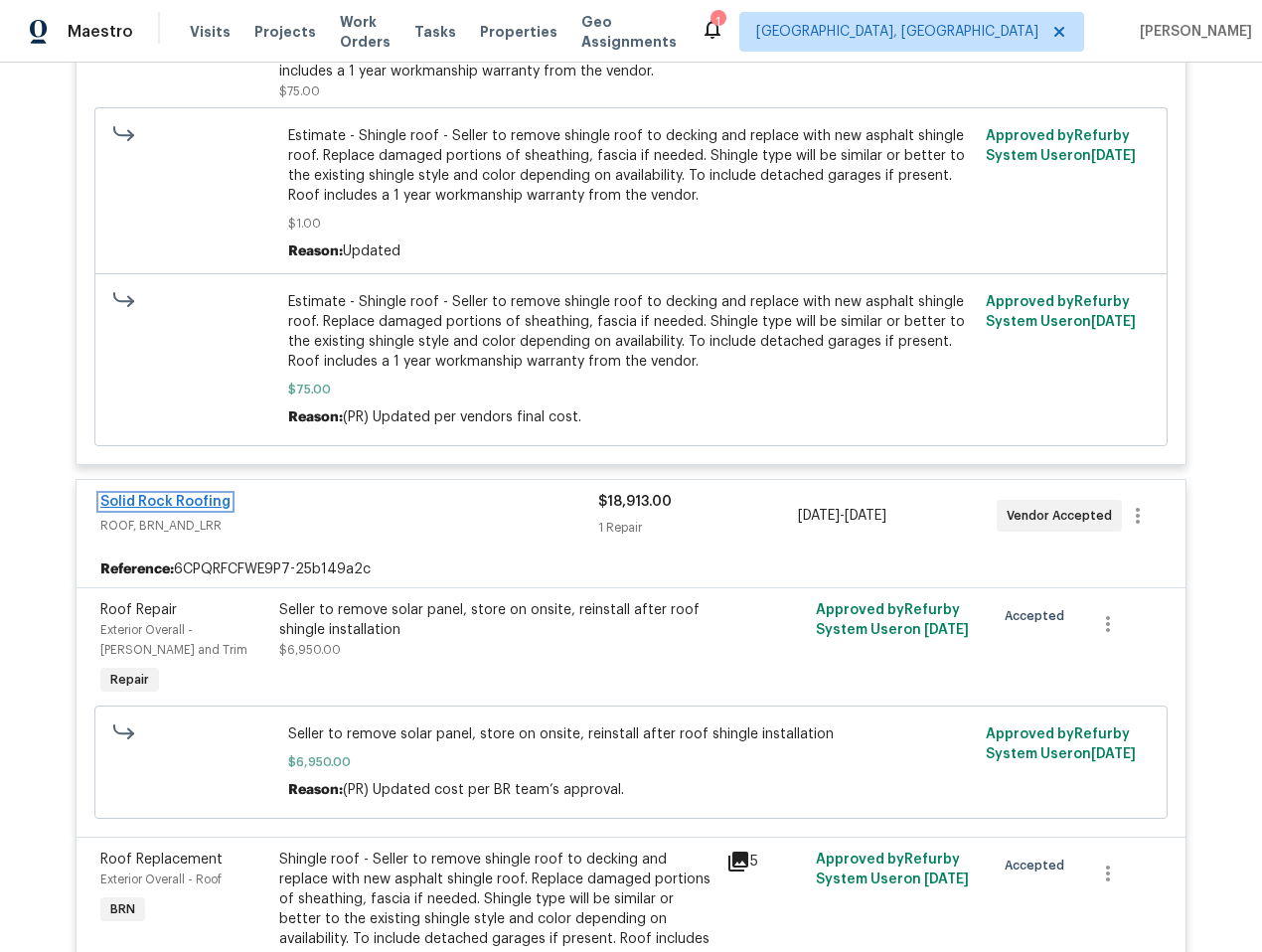 click on "Solid Rock Roofing" at bounding box center (165, 502) 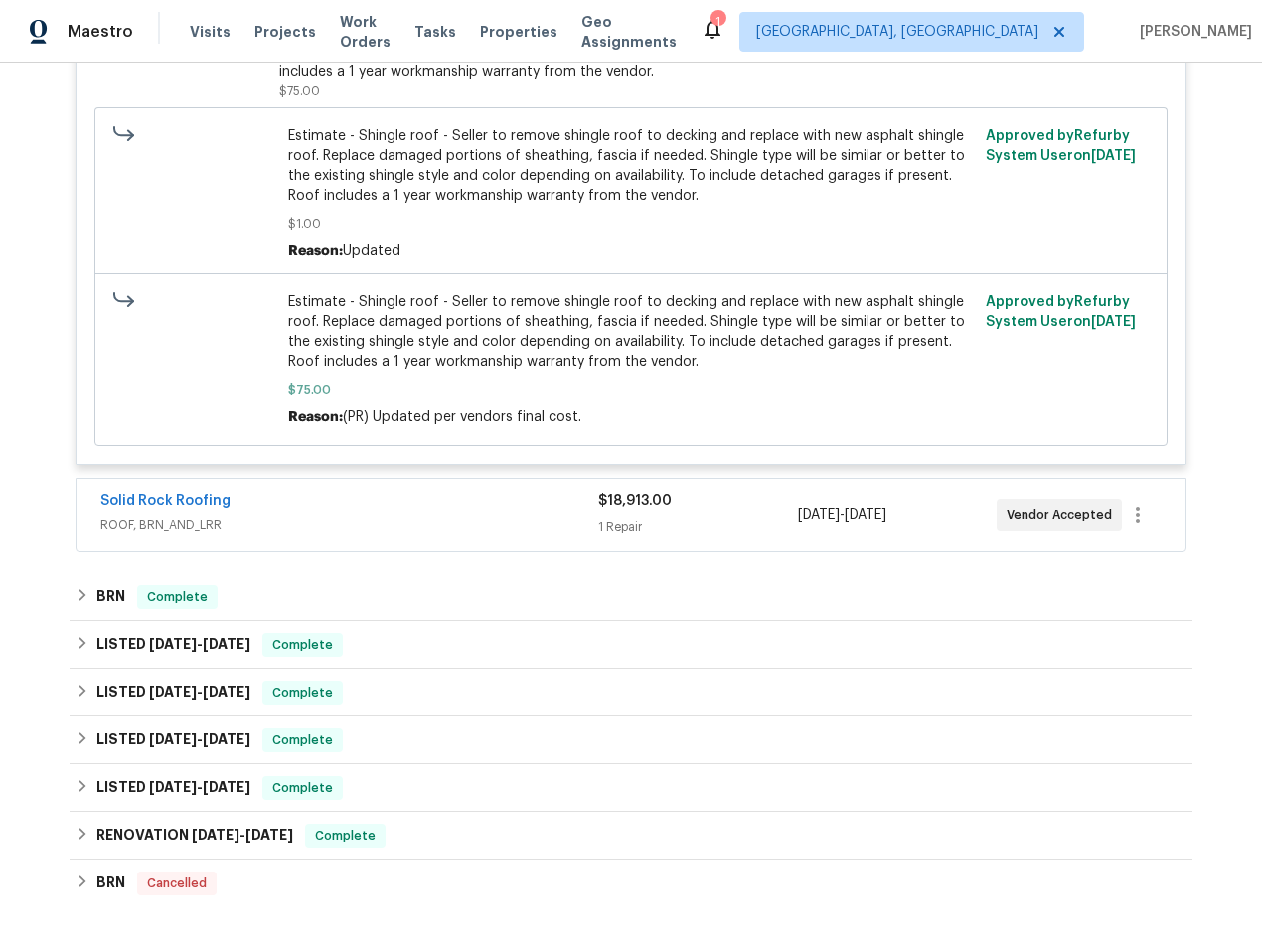 click on "ROOF, BRN_AND_LRR" at bounding box center (349, 525) 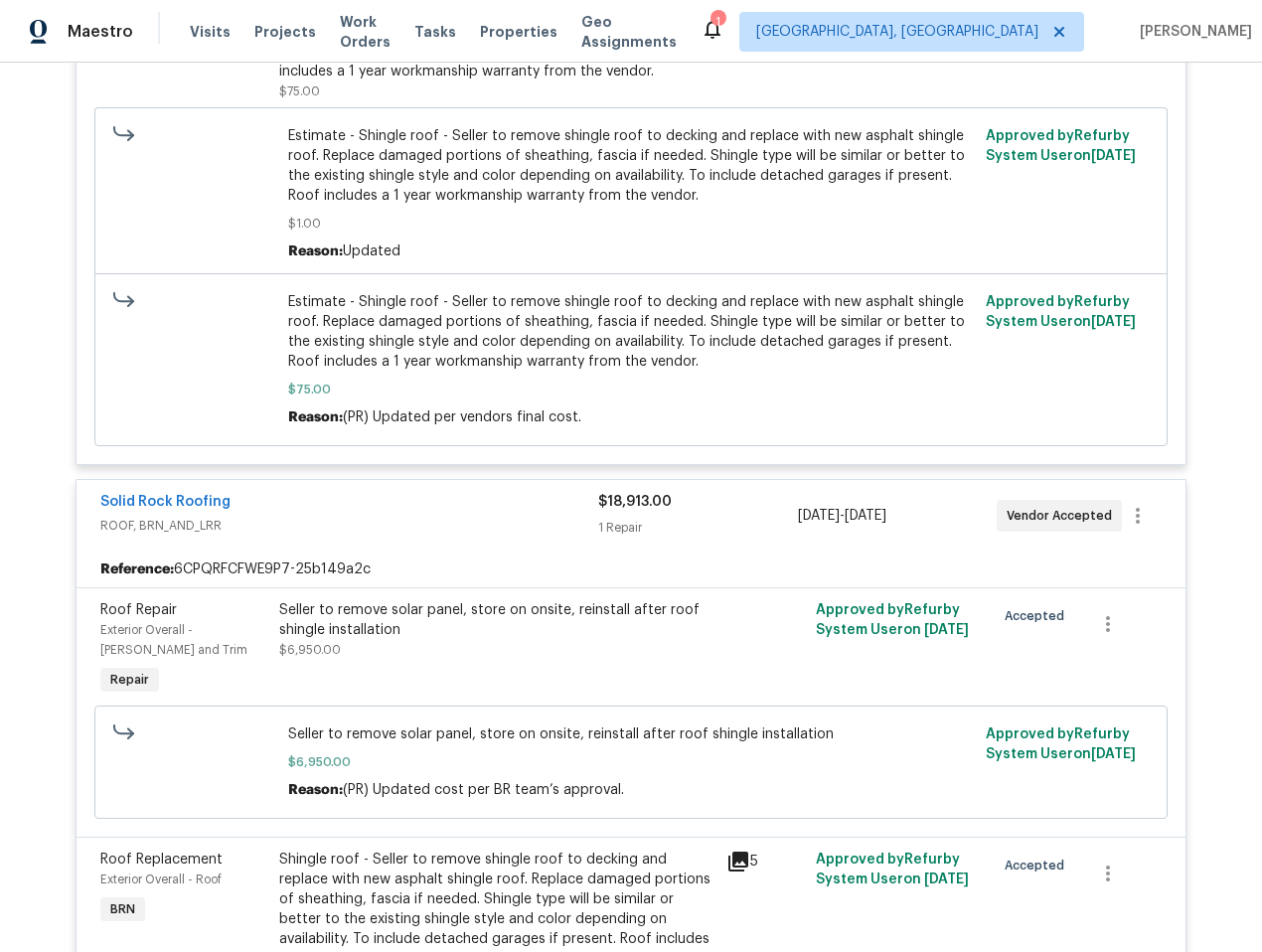 click on "Solid Rock Roofing" at bounding box center (349, 504) 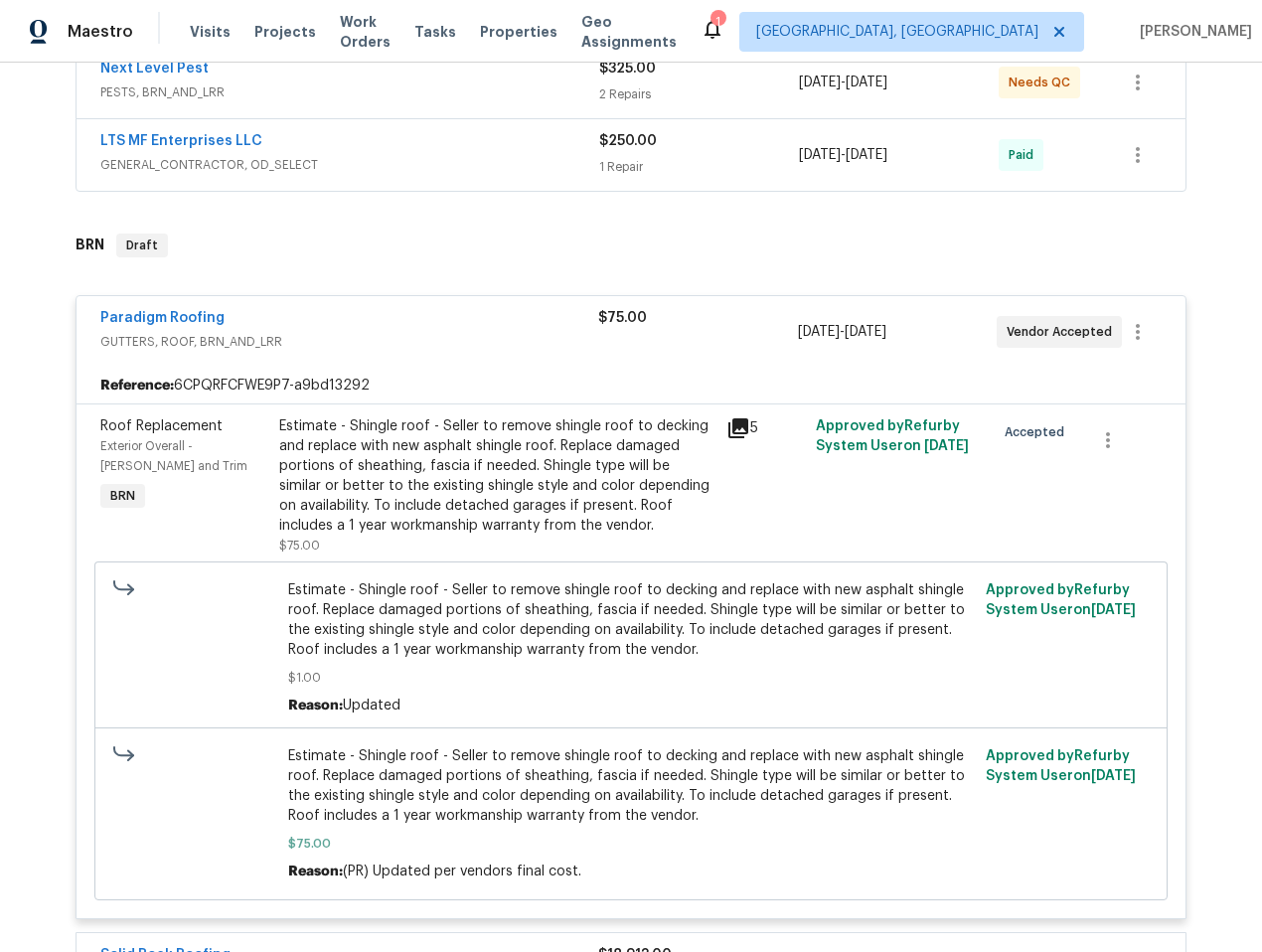 scroll, scrollTop: 186, scrollLeft: 0, axis: vertical 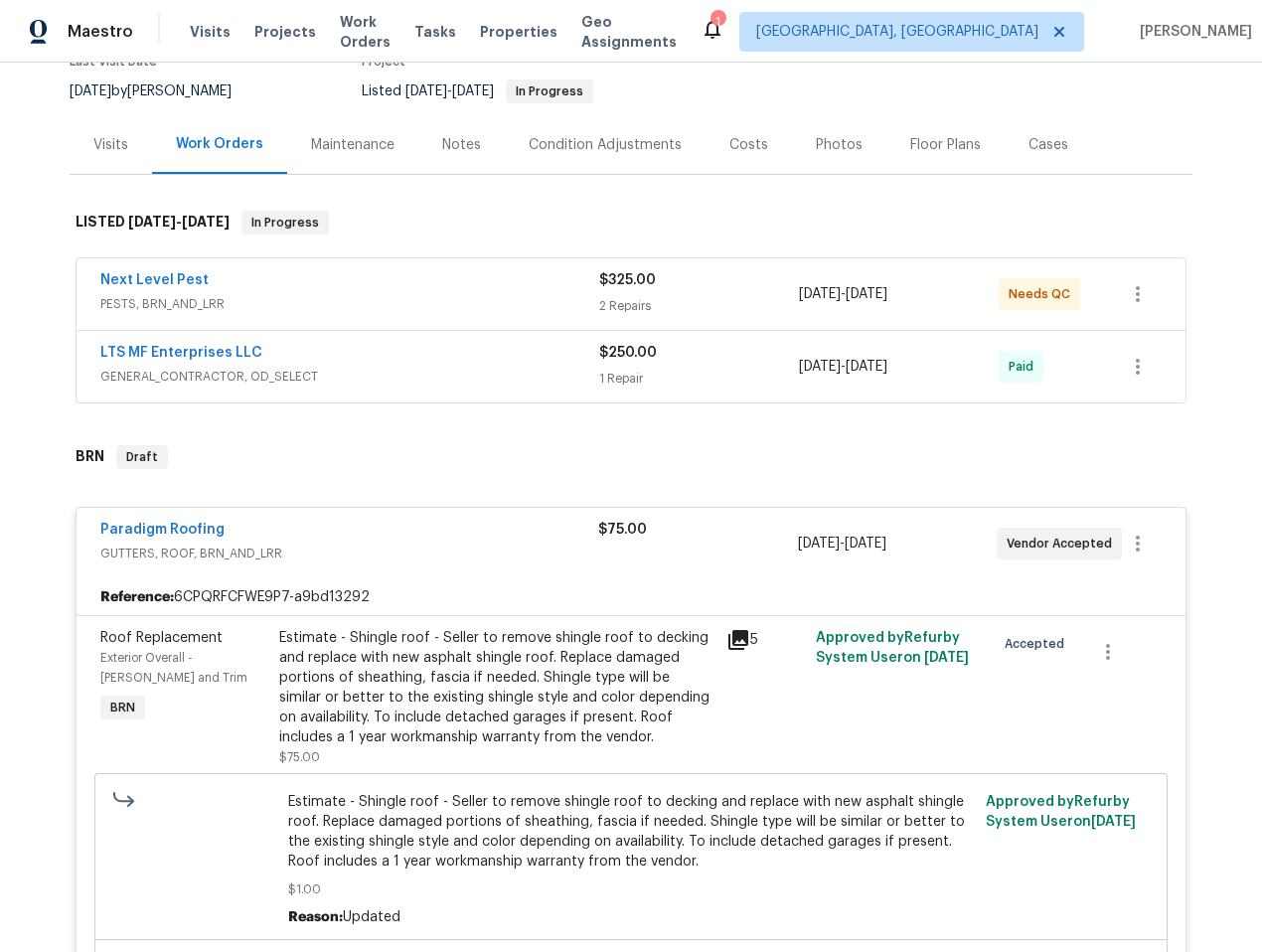 click on "Paradigm Roofing" at bounding box center (349, 532) 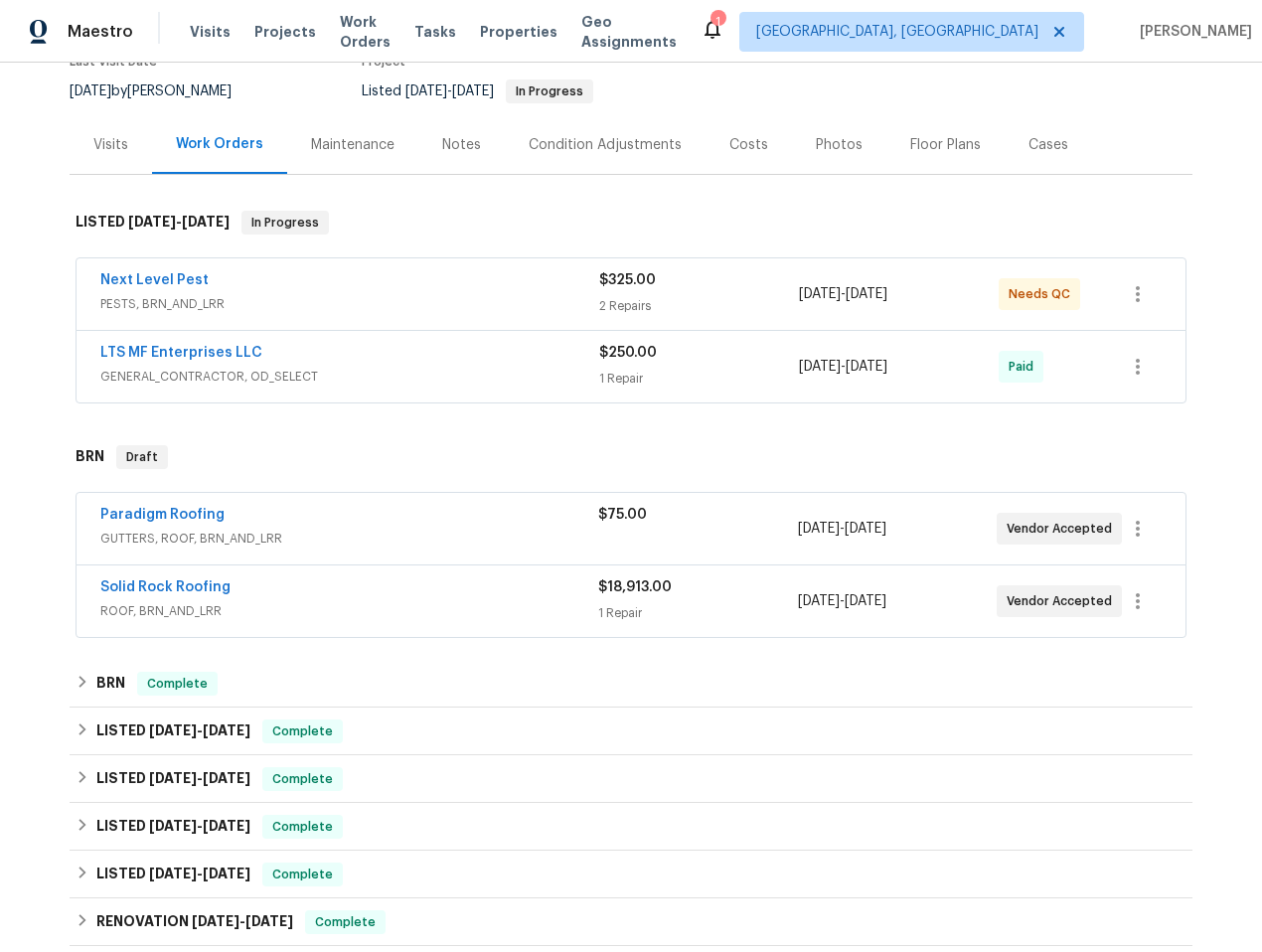 scroll, scrollTop: 0, scrollLeft: 0, axis: both 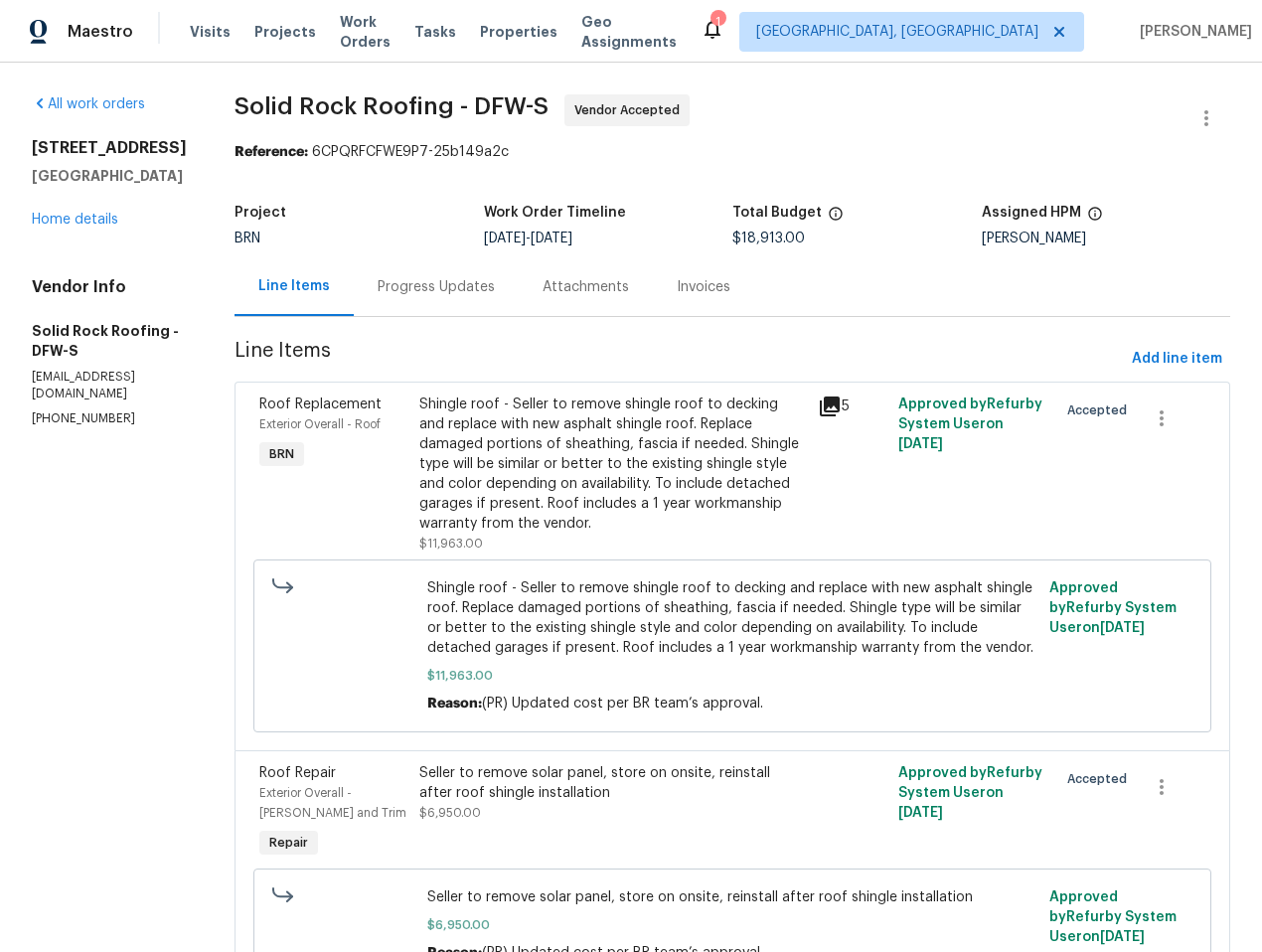 click on "Progress Updates" at bounding box center [436, 287] 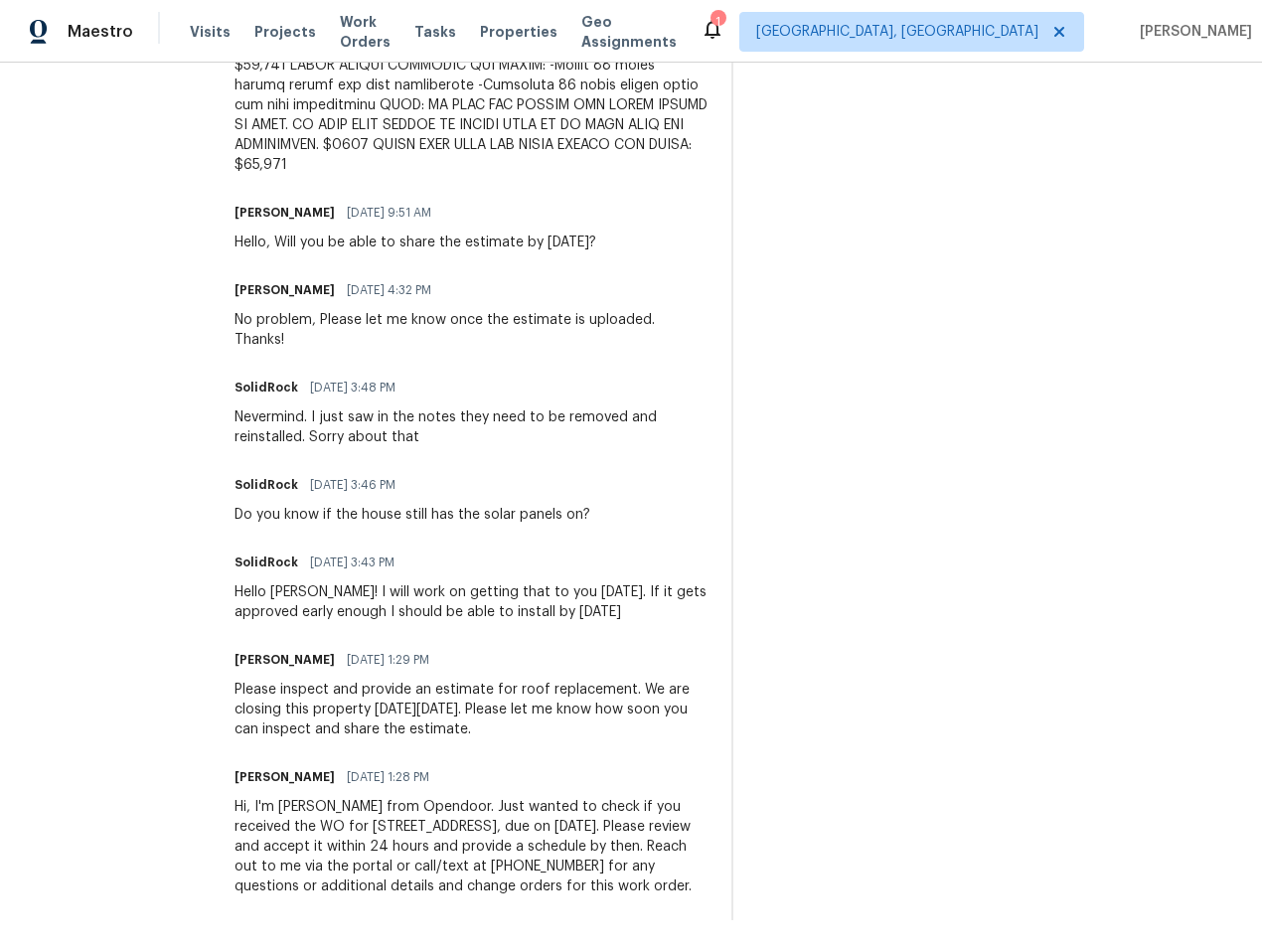 scroll, scrollTop: 0, scrollLeft: 0, axis: both 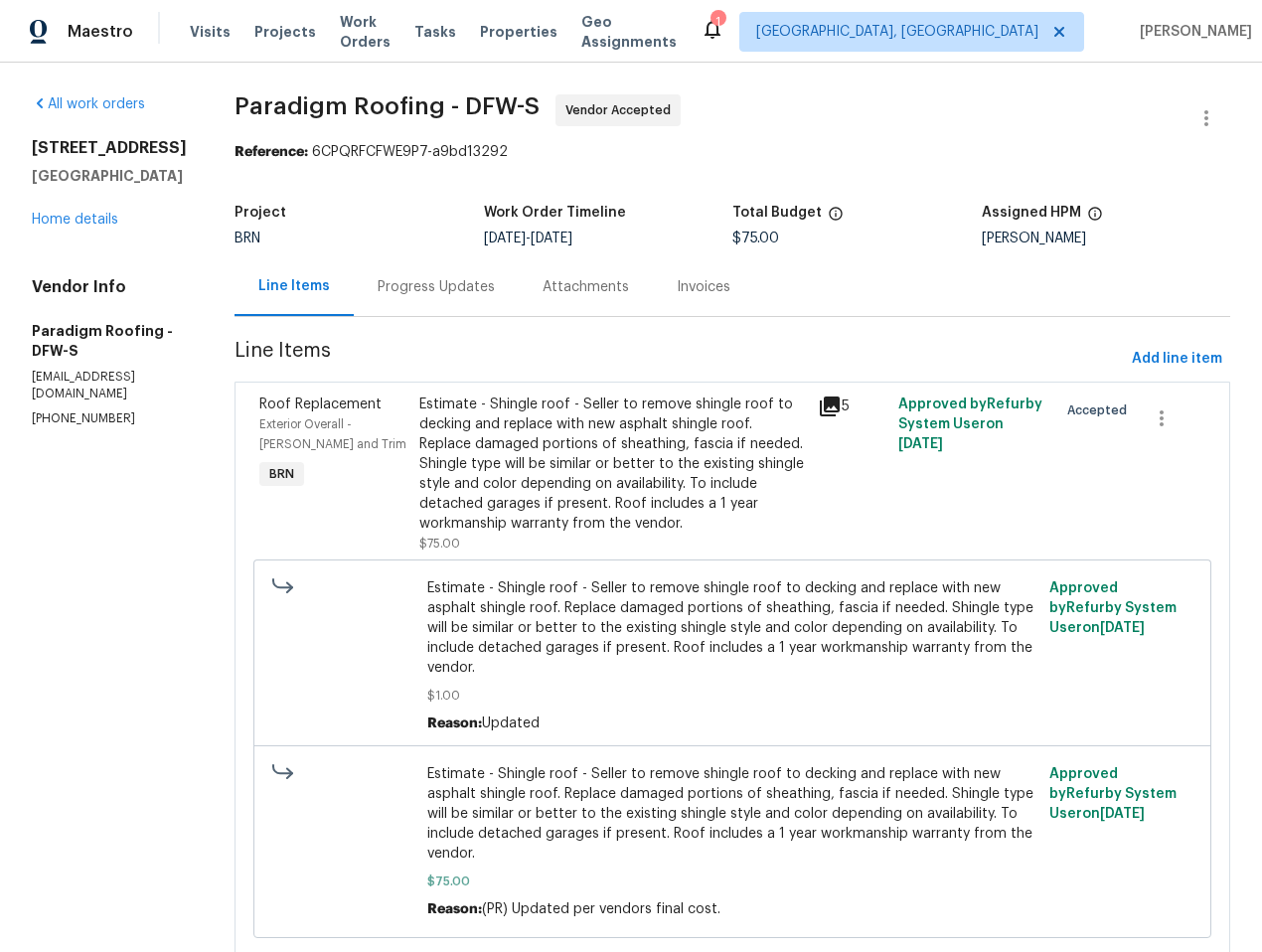 click on "Progress Updates" at bounding box center [436, 287] 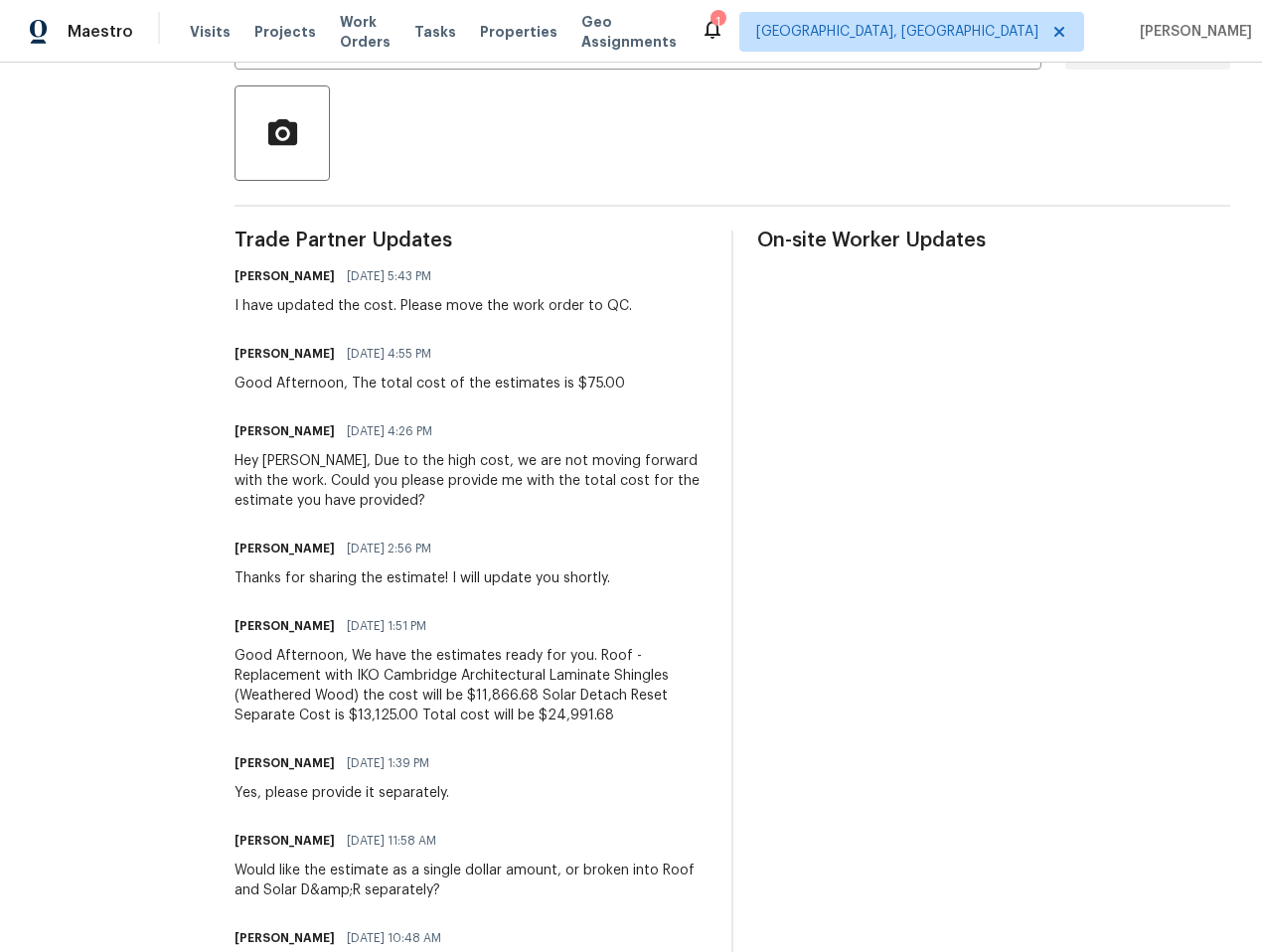 scroll, scrollTop: 0, scrollLeft: 0, axis: both 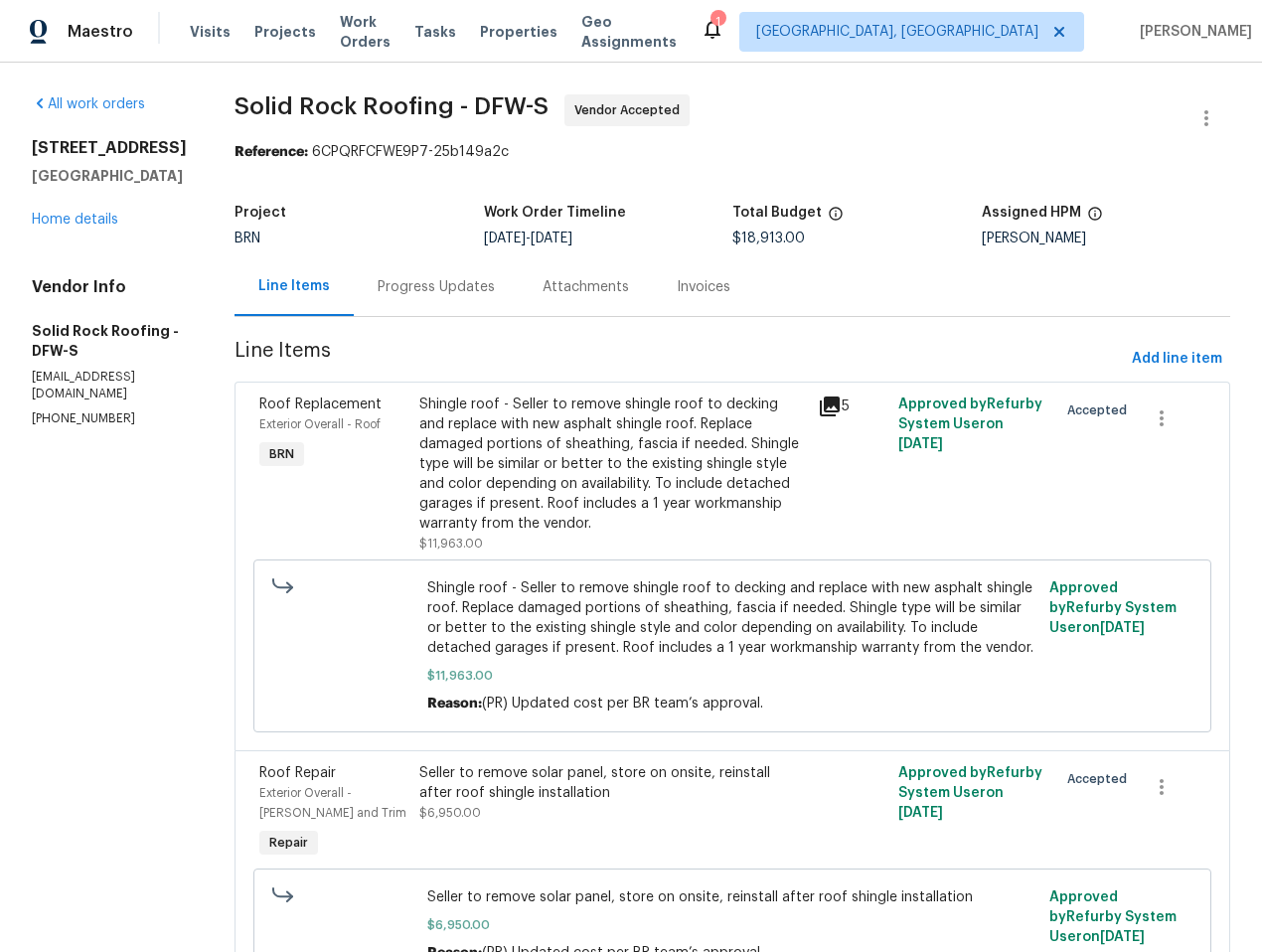 click on "Progress Updates" at bounding box center (436, 287) 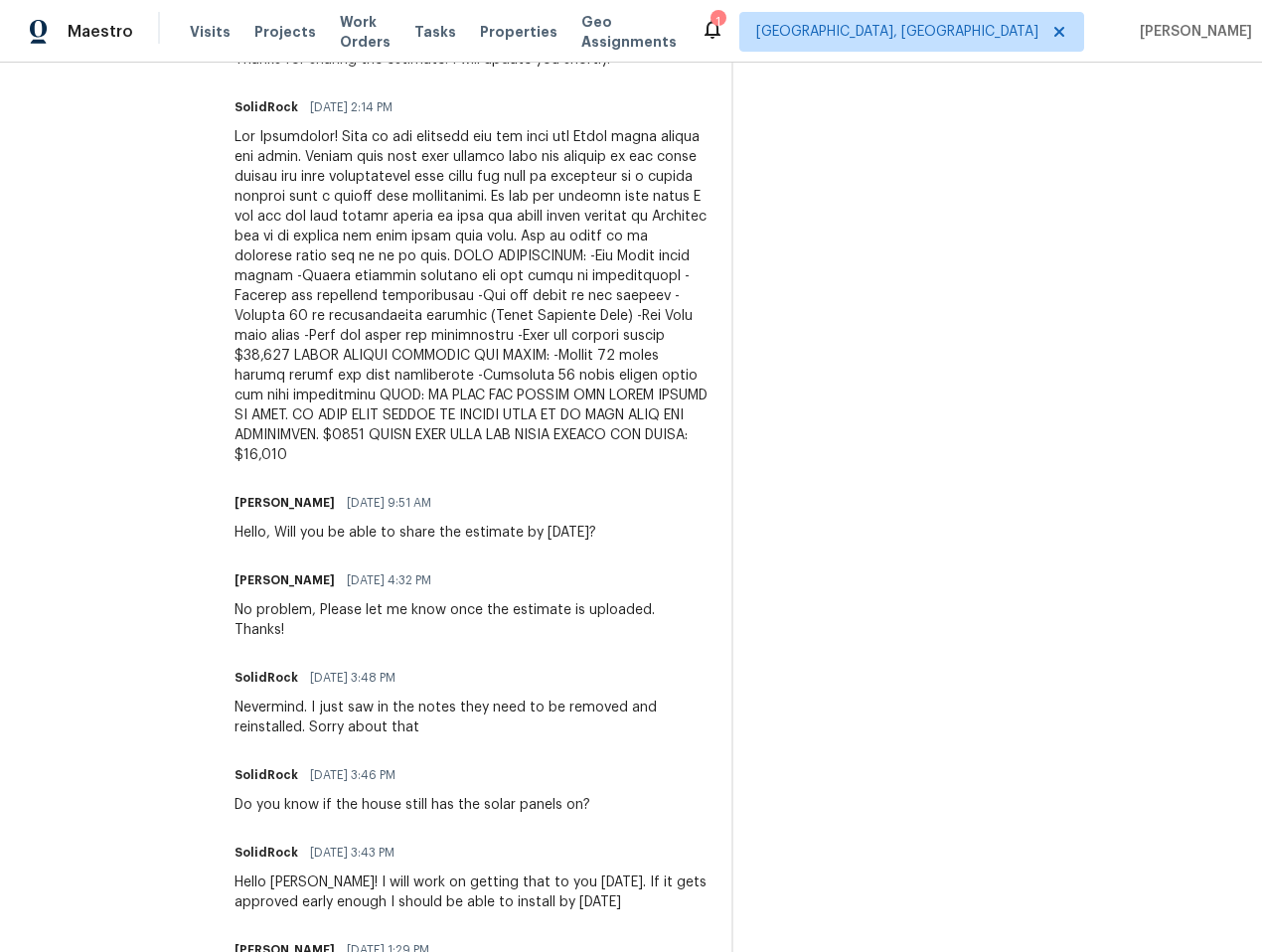 scroll, scrollTop: 785, scrollLeft: 0, axis: vertical 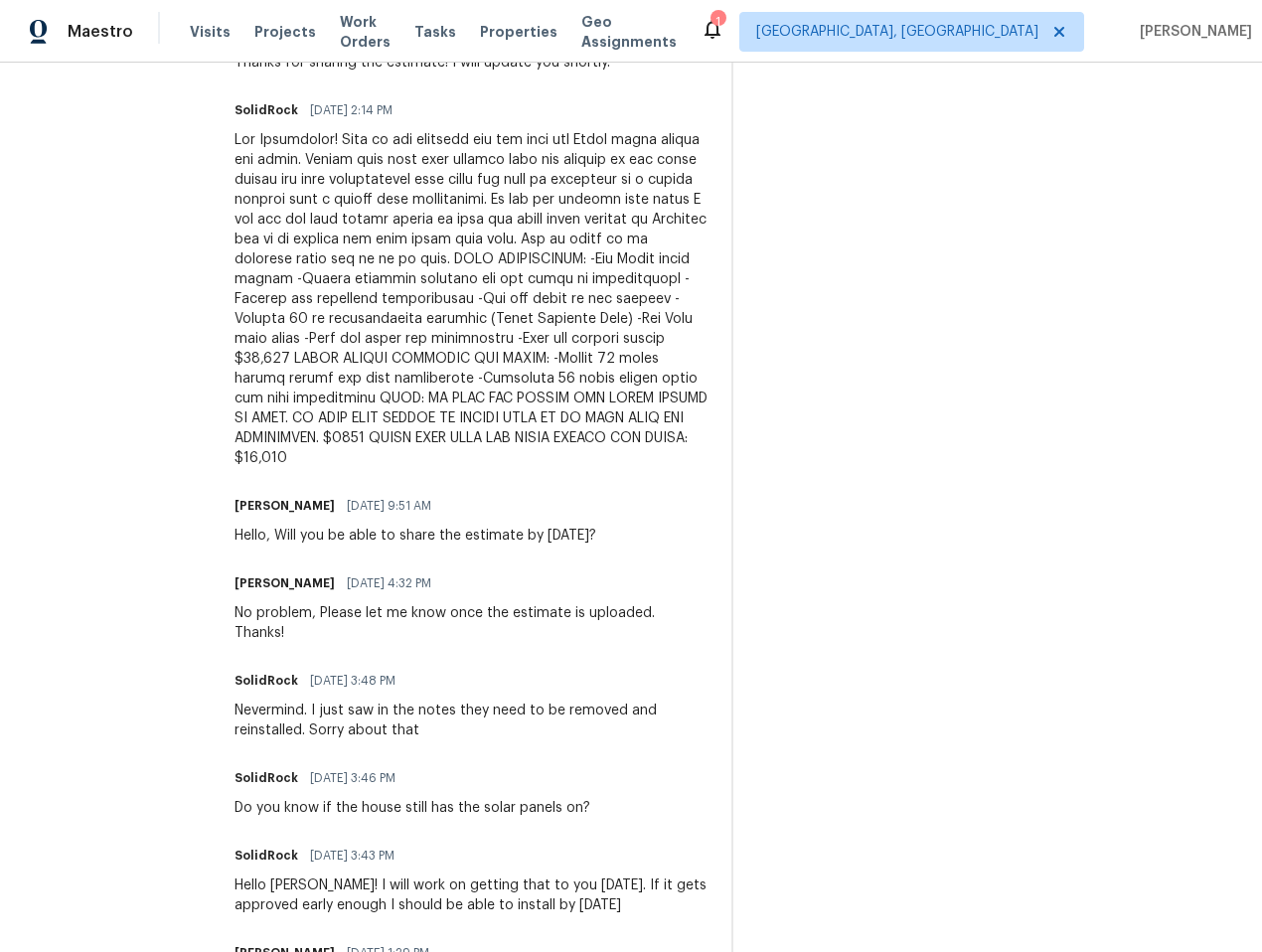 click at bounding box center (471, 299) 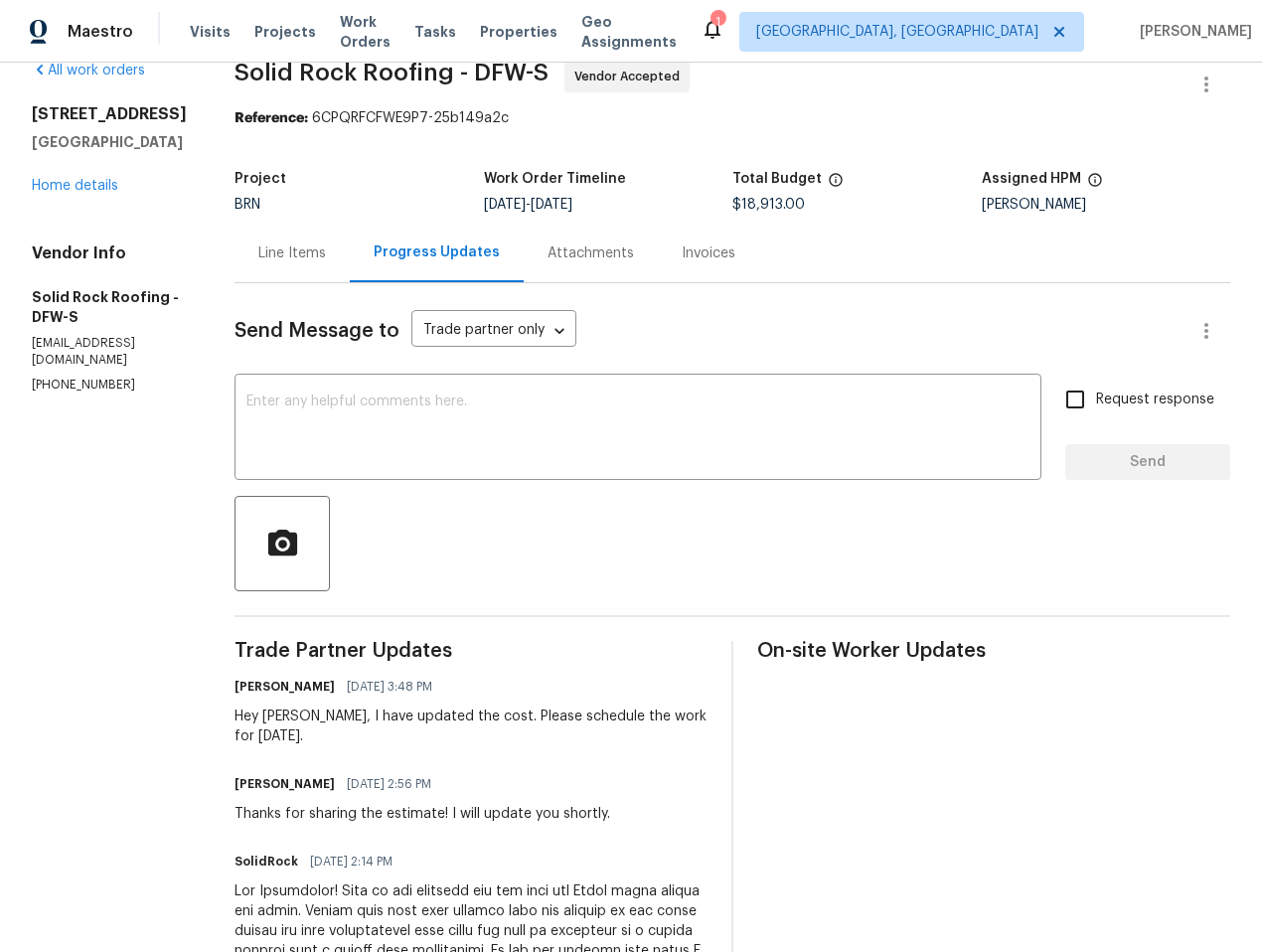 scroll, scrollTop: 0, scrollLeft: 0, axis: both 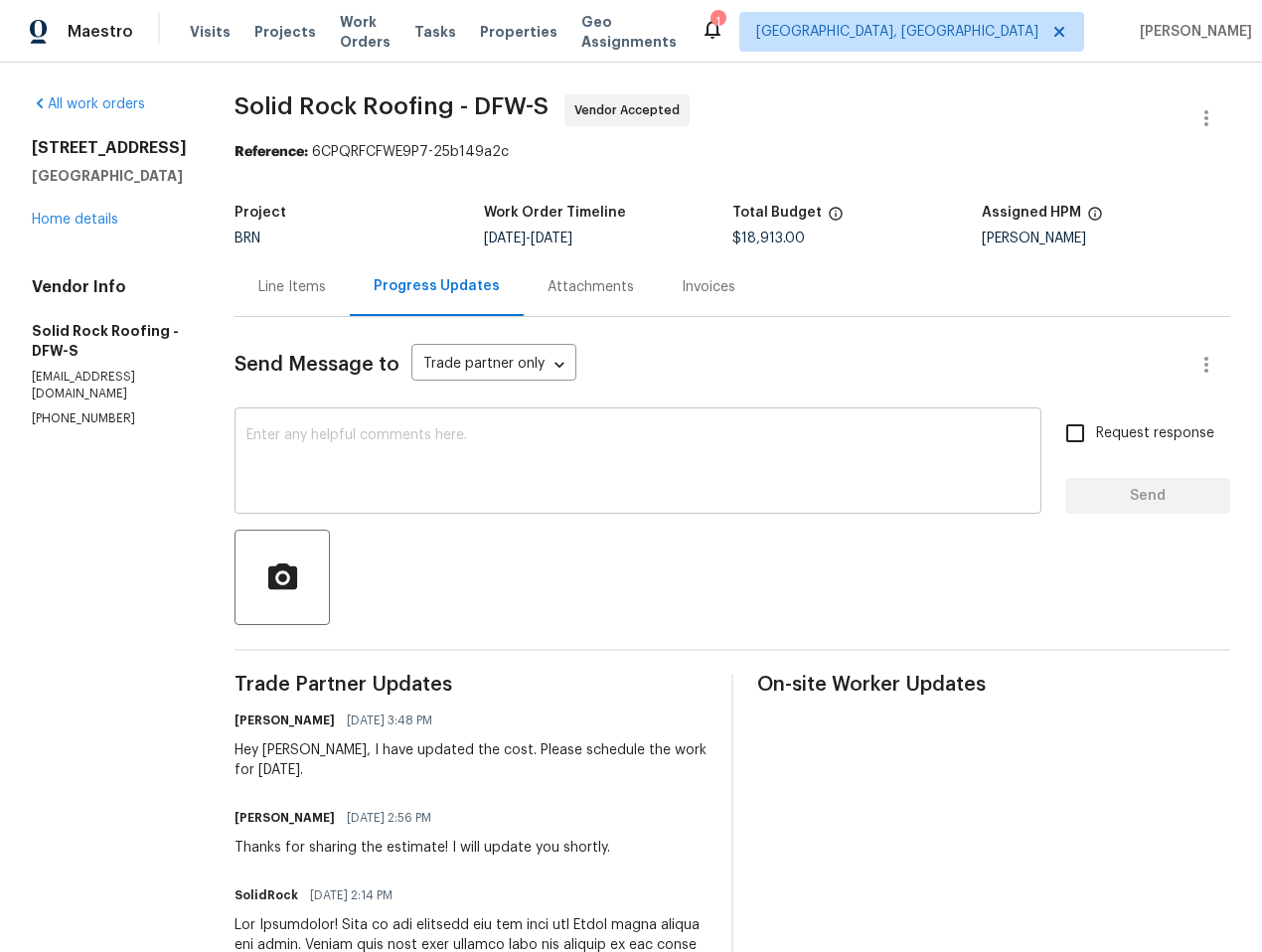 drag, startPoint x: 478, startPoint y: 433, endPoint x: 531, endPoint y: 444, distance: 54.129474 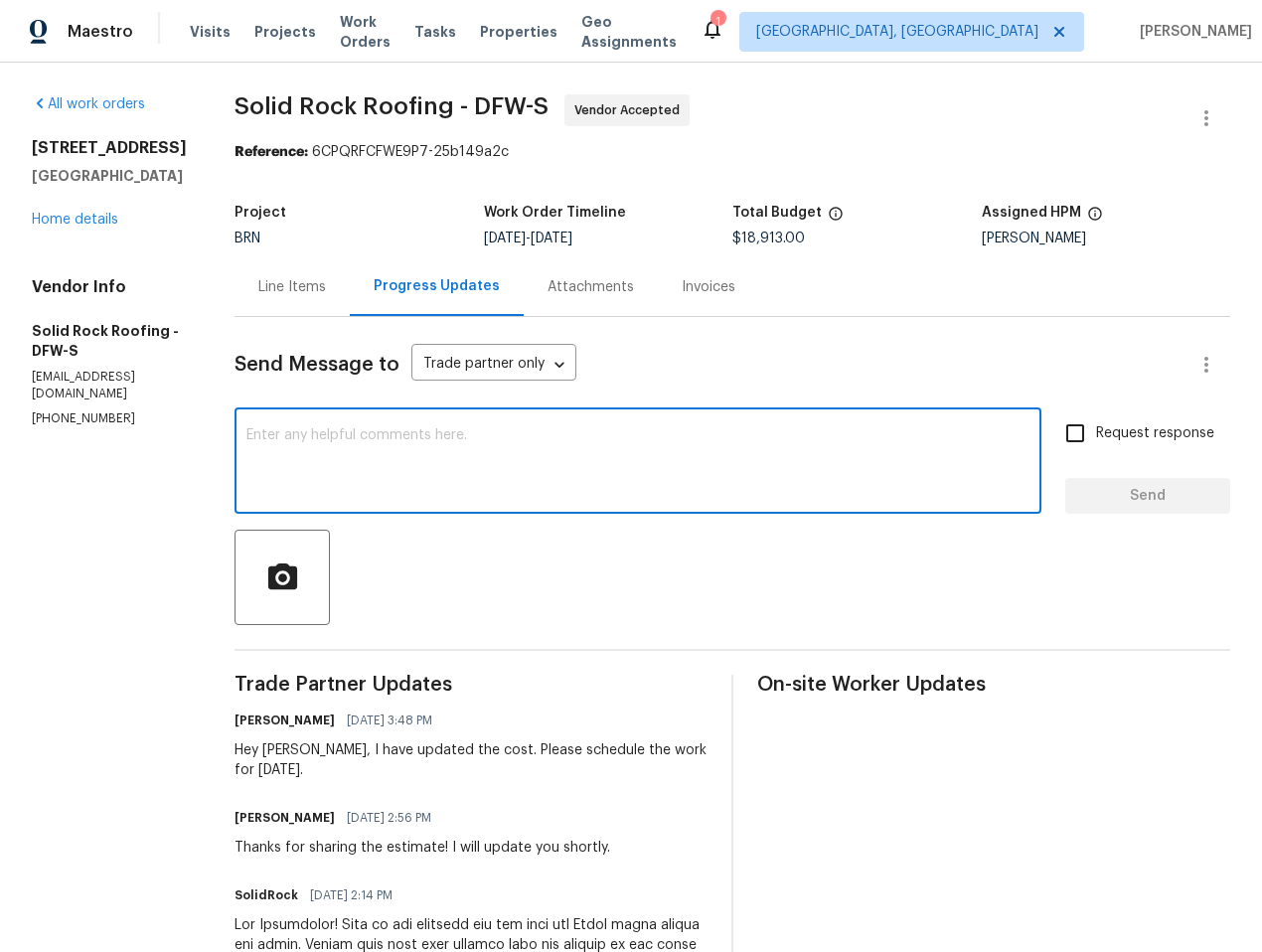 drag, startPoint x: 552, startPoint y: 461, endPoint x: 671, endPoint y: 494, distance: 123.49089 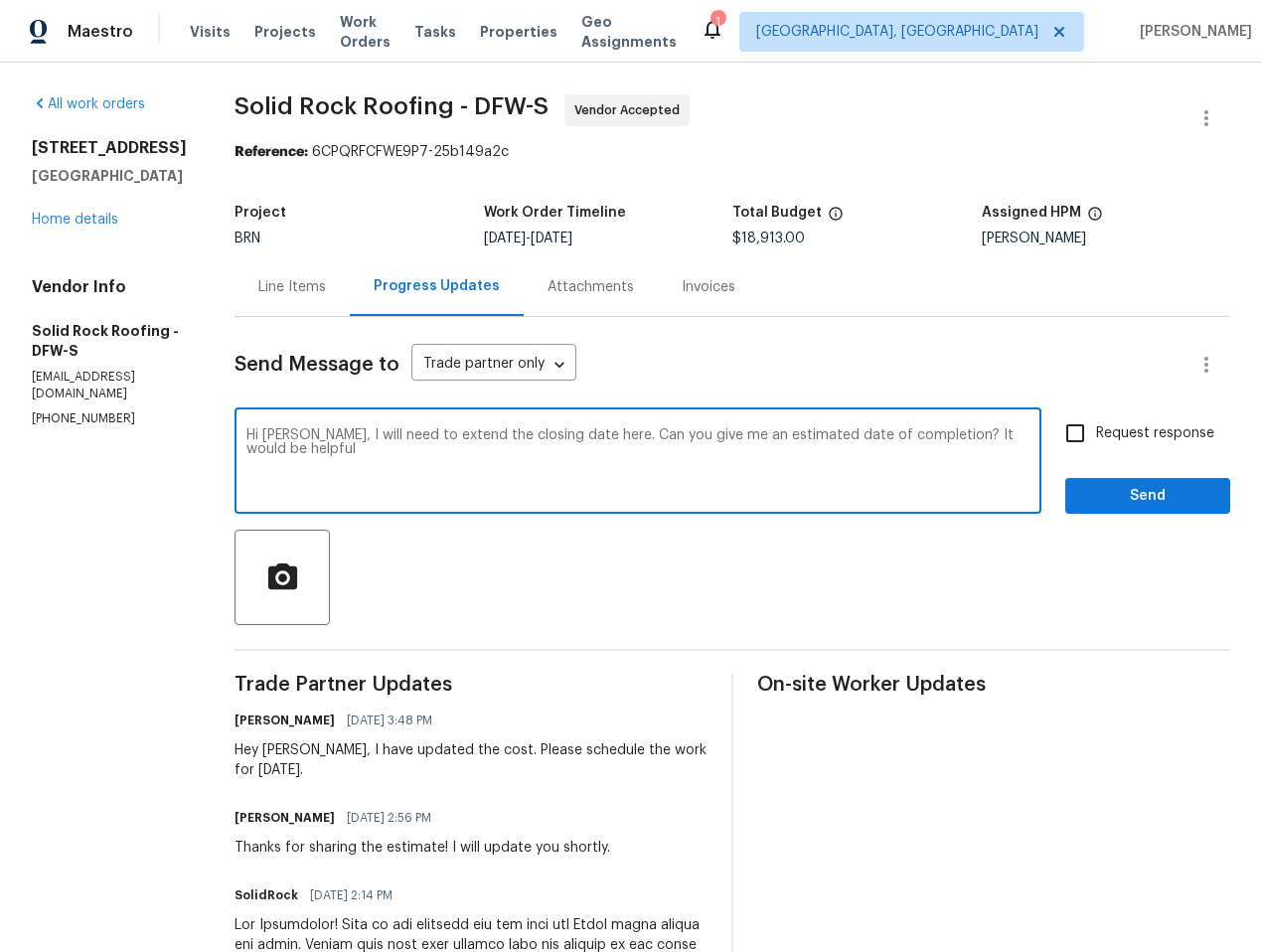 type on "Hi [PERSON_NAME], I will need to extend the closing date here. Can you give me an estimated date of completion? It would be helpful" 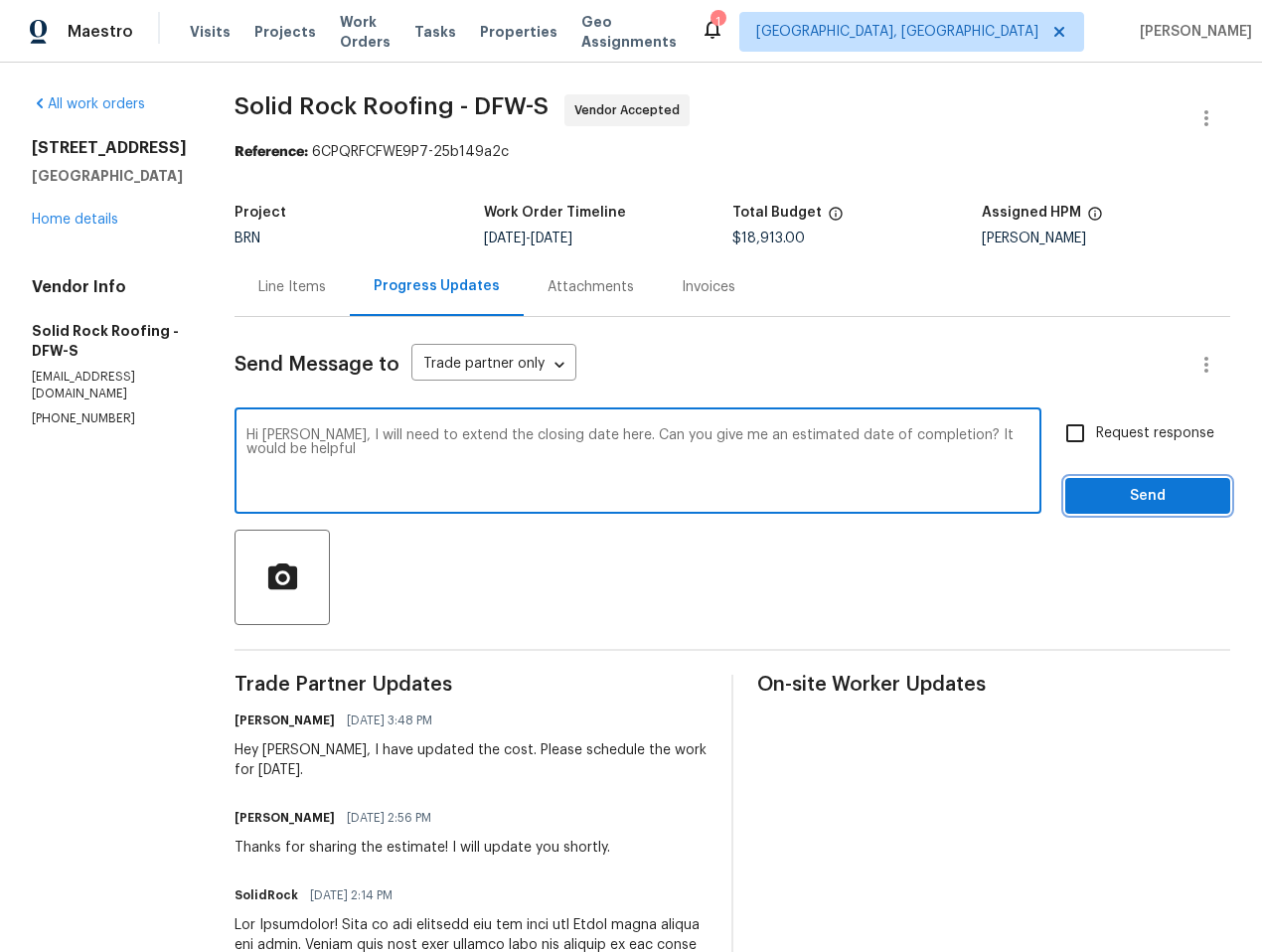 click on "Send" at bounding box center (1148, 496) 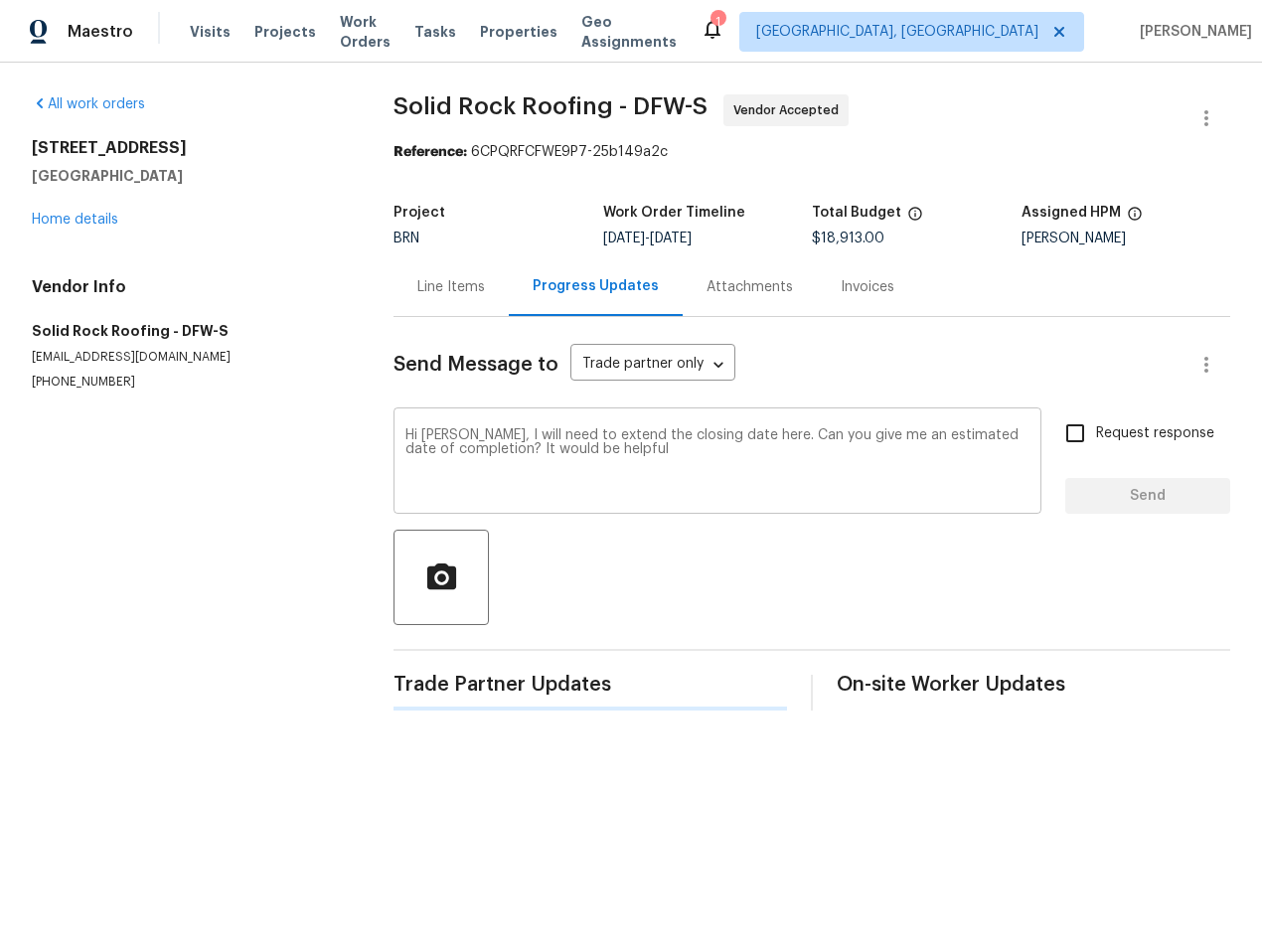 type 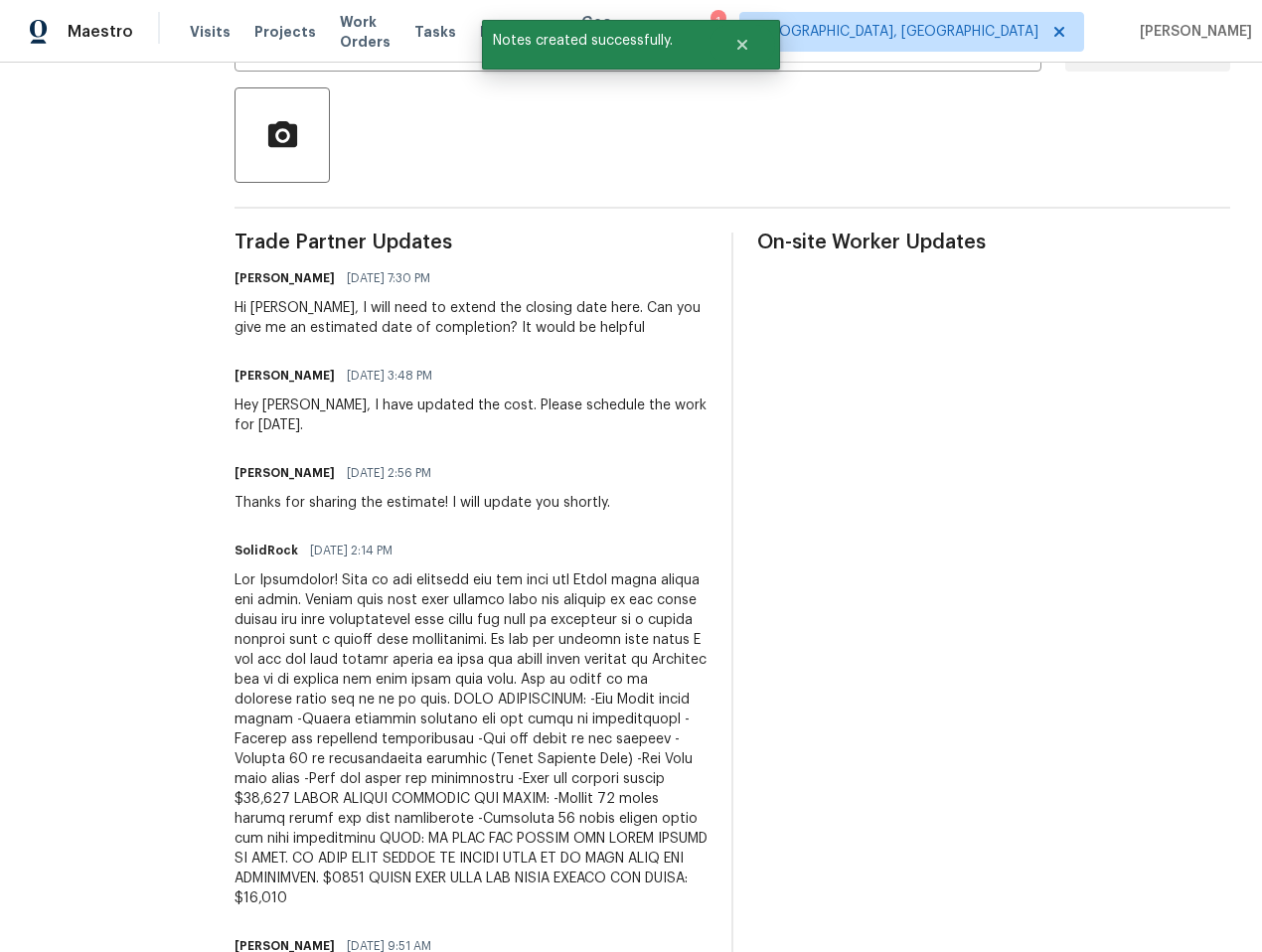 scroll, scrollTop: 446, scrollLeft: 0, axis: vertical 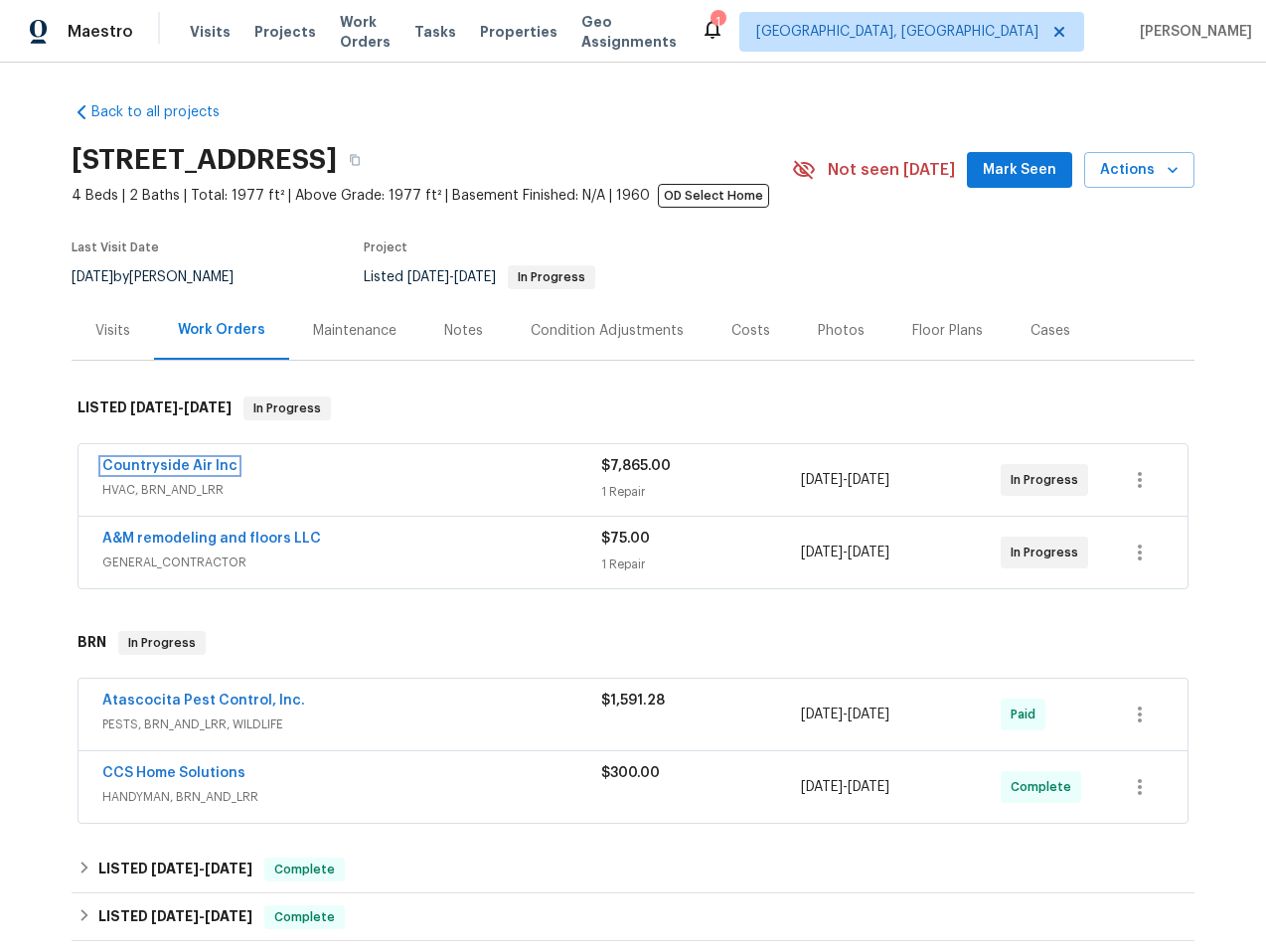 click on "Countryside Air Inc" at bounding box center (170, 466) 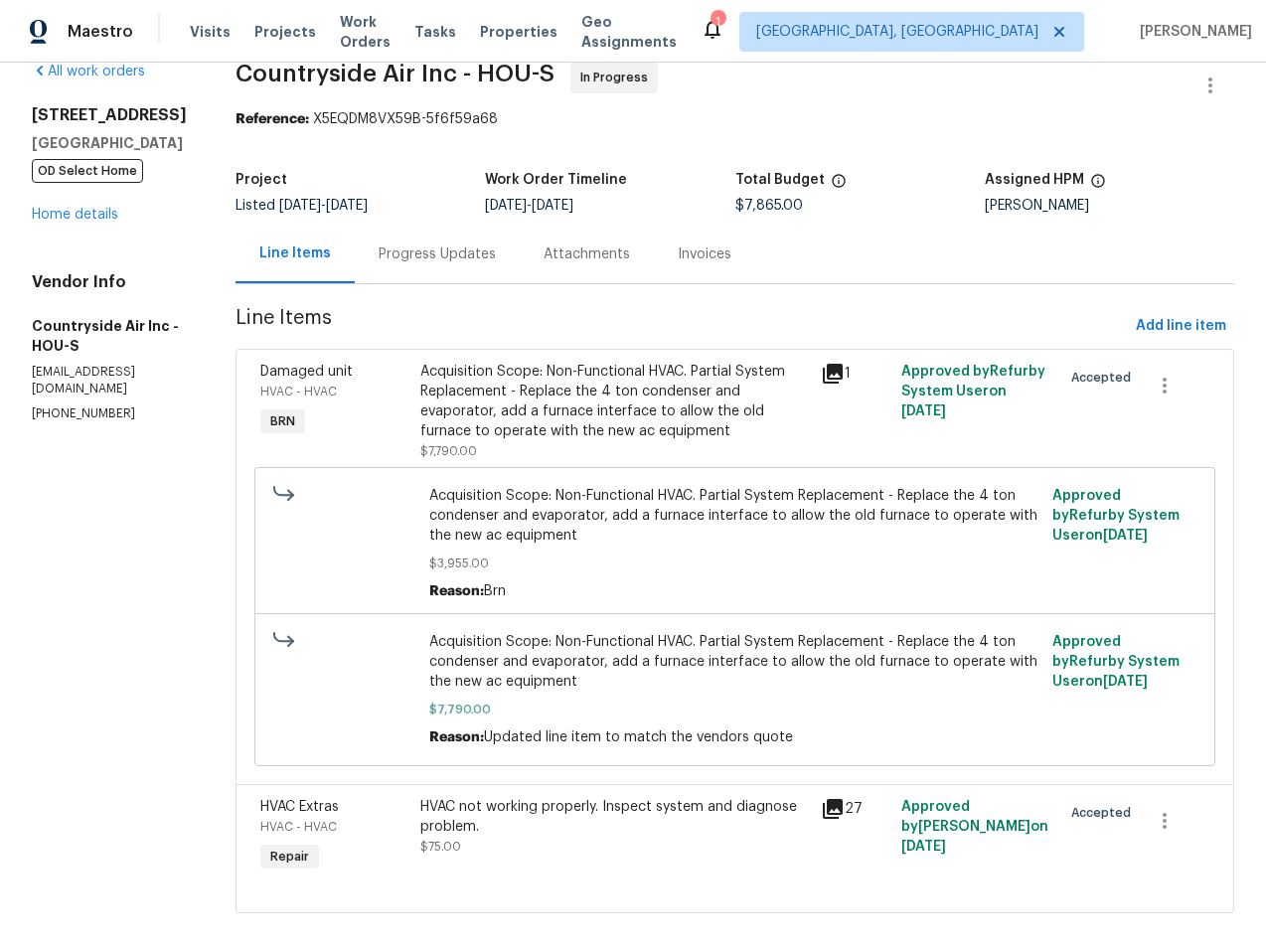 scroll, scrollTop: 0, scrollLeft: 0, axis: both 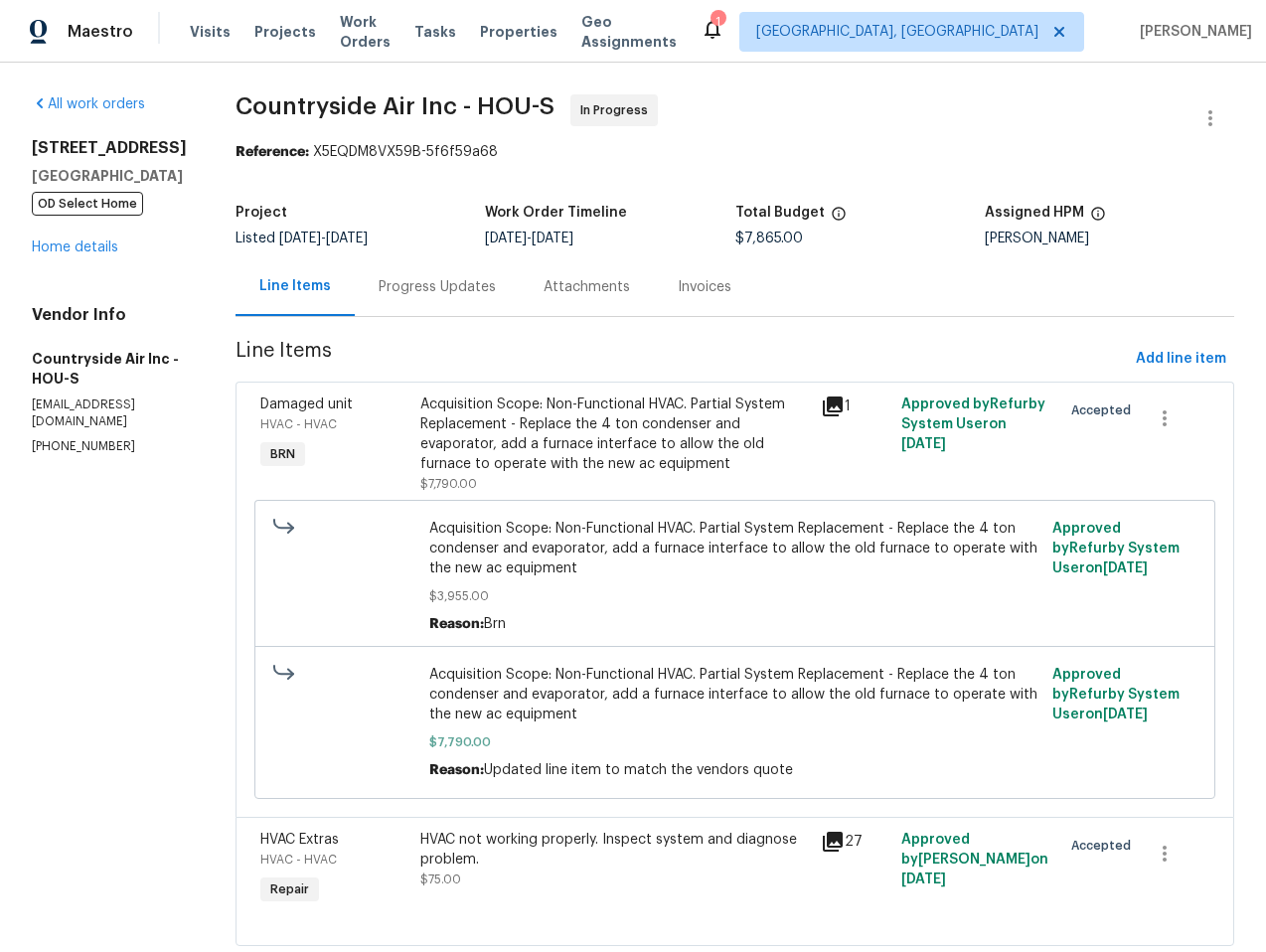 click on "Progress Updates" at bounding box center (437, 286) 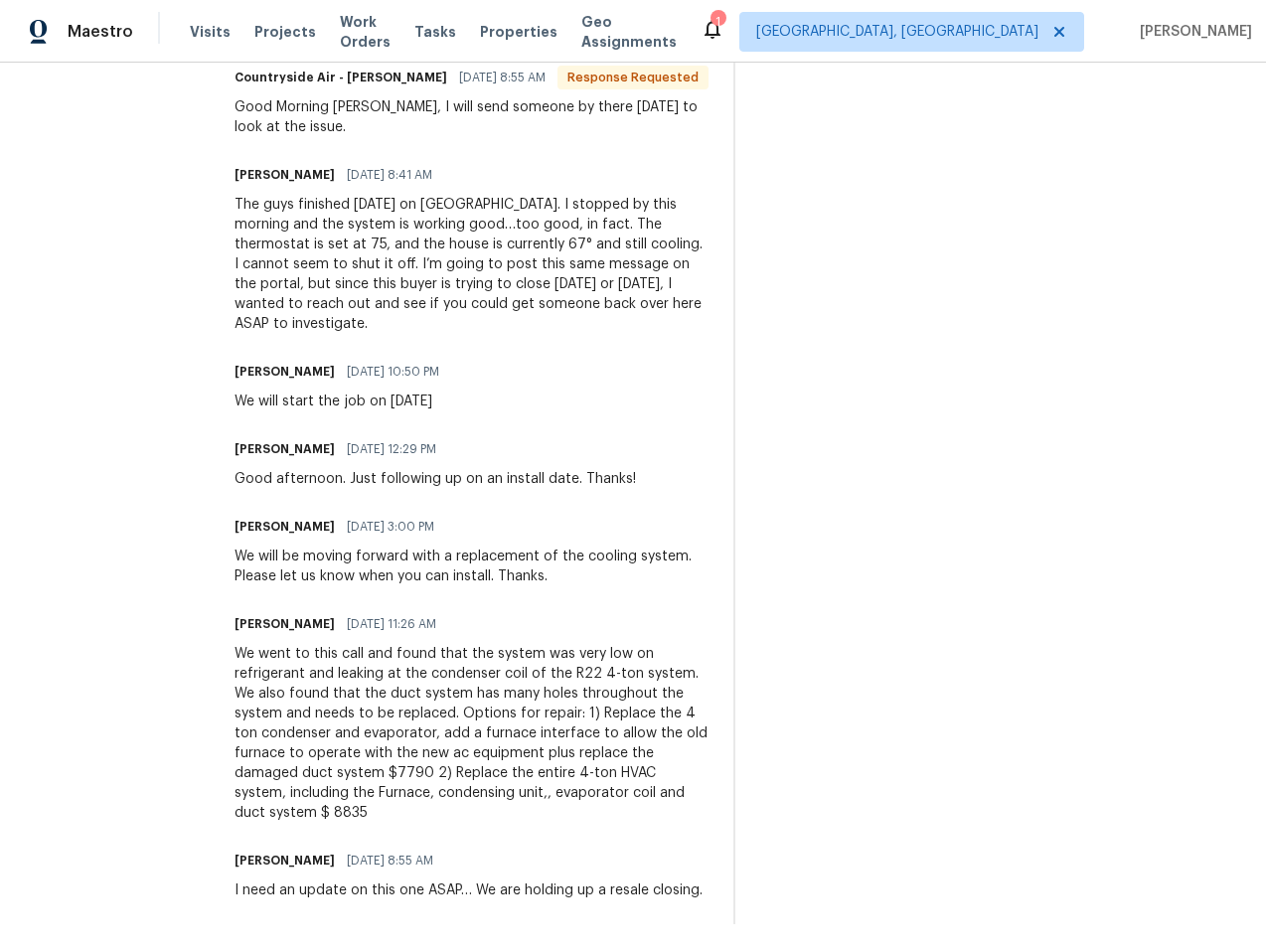 scroll, scrollTop: 32, scrollLeft: 0, axis: vertical 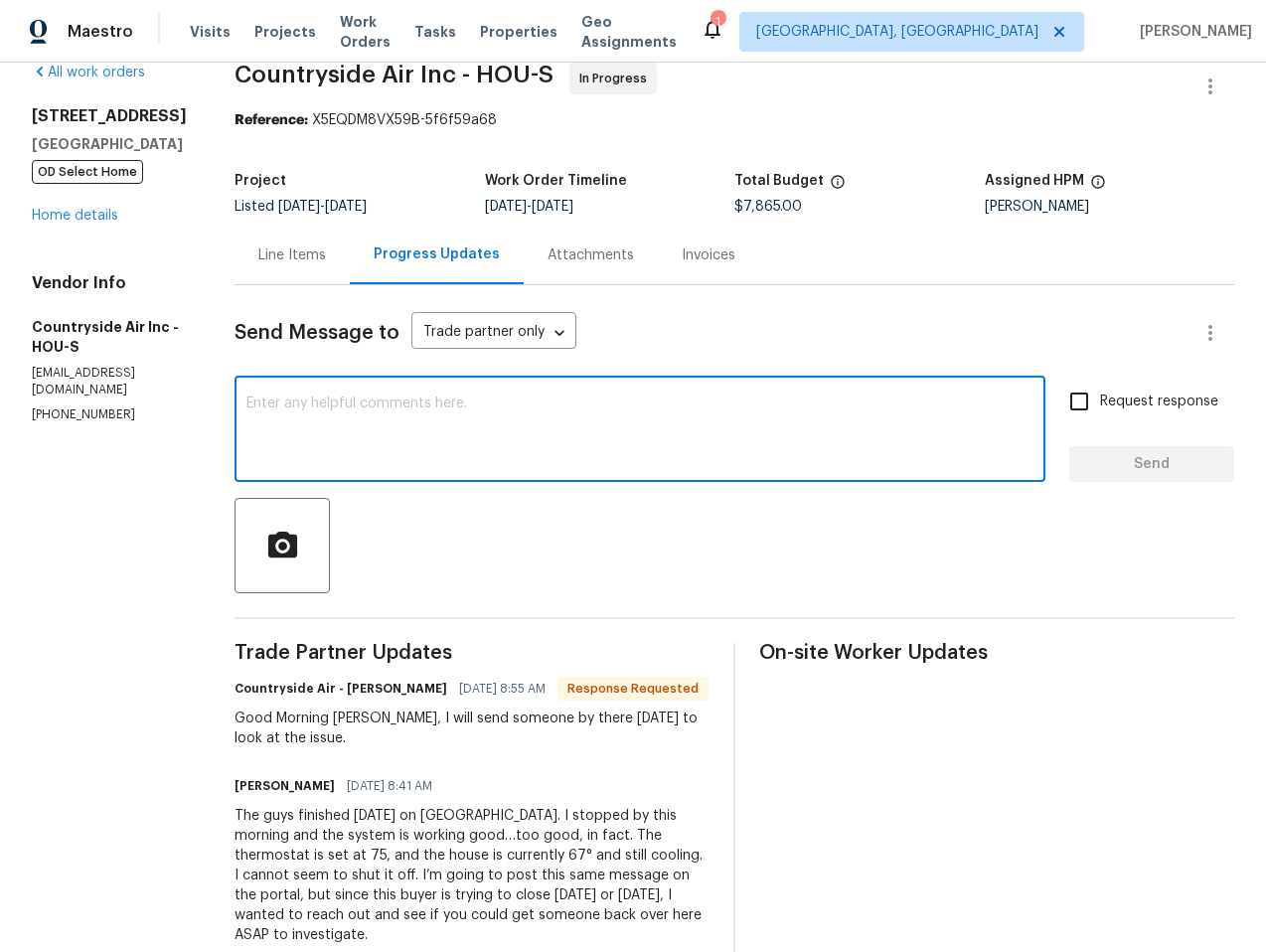 click at bounding box center (640, 431) 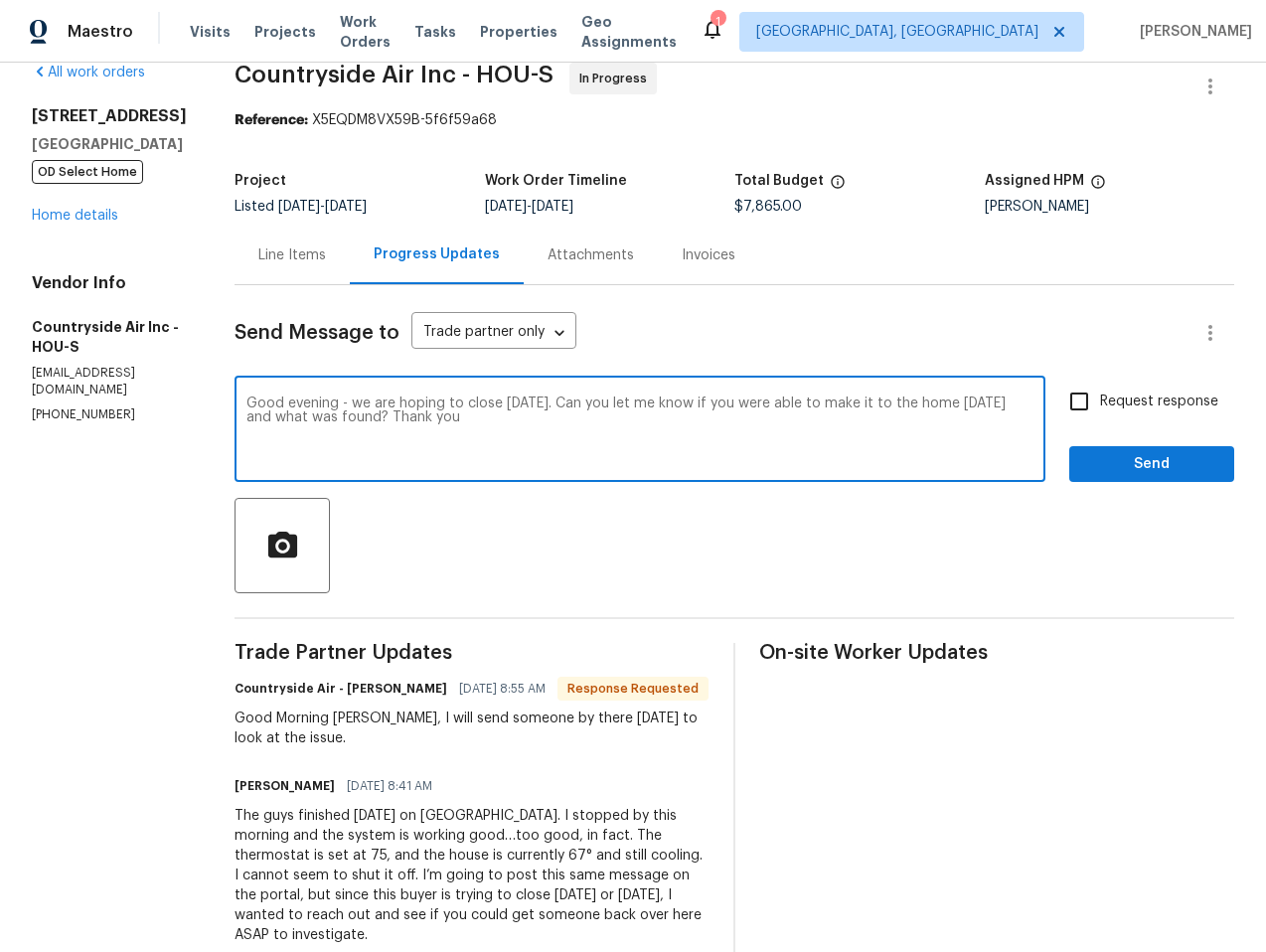 type on "Good evening - we are hoping to close tomorrow. Can you let me know if you were able to make it to the home today and what was found? Thank you" 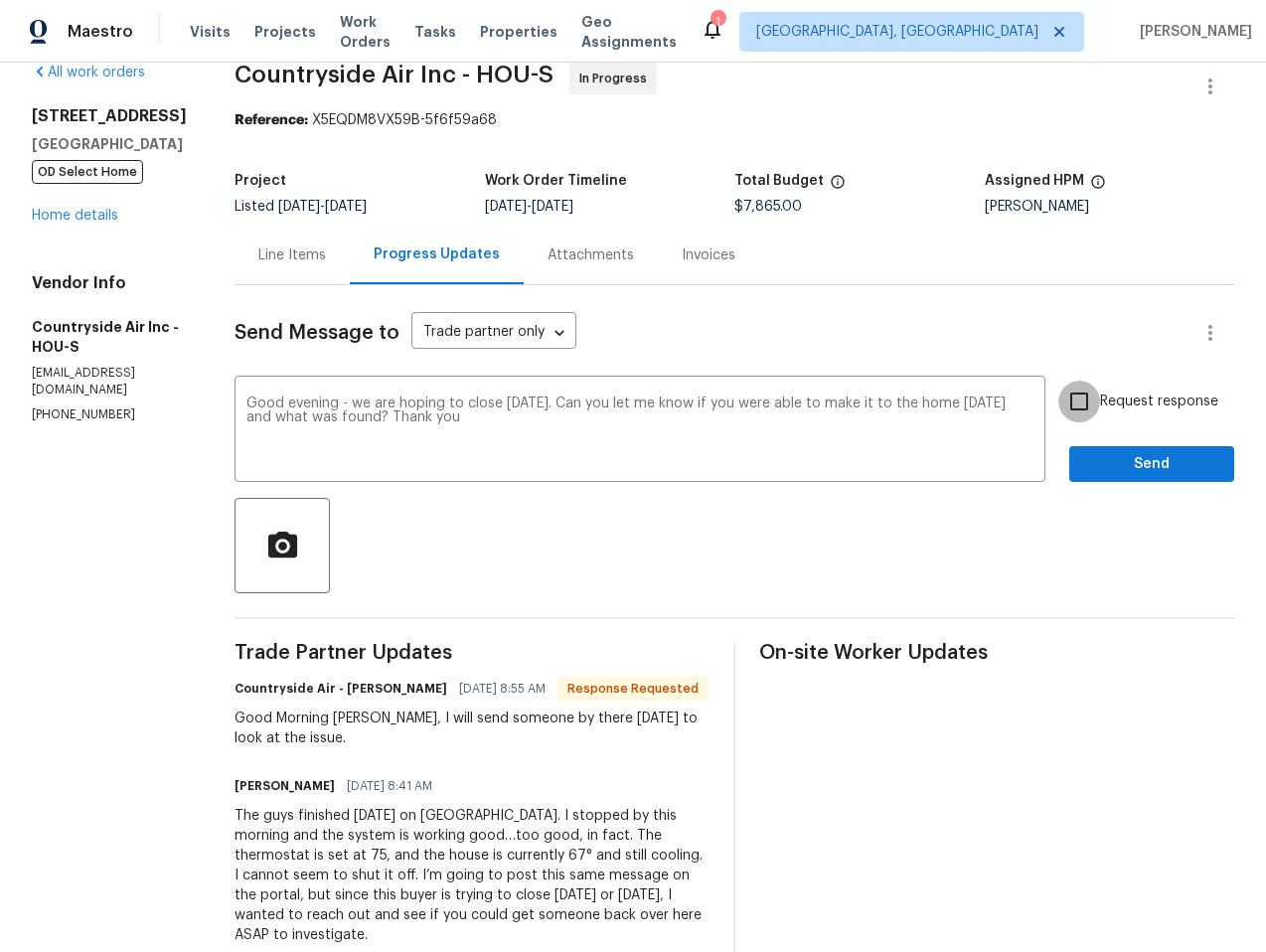 click on "Request response" at bounding box center (1079, 401) 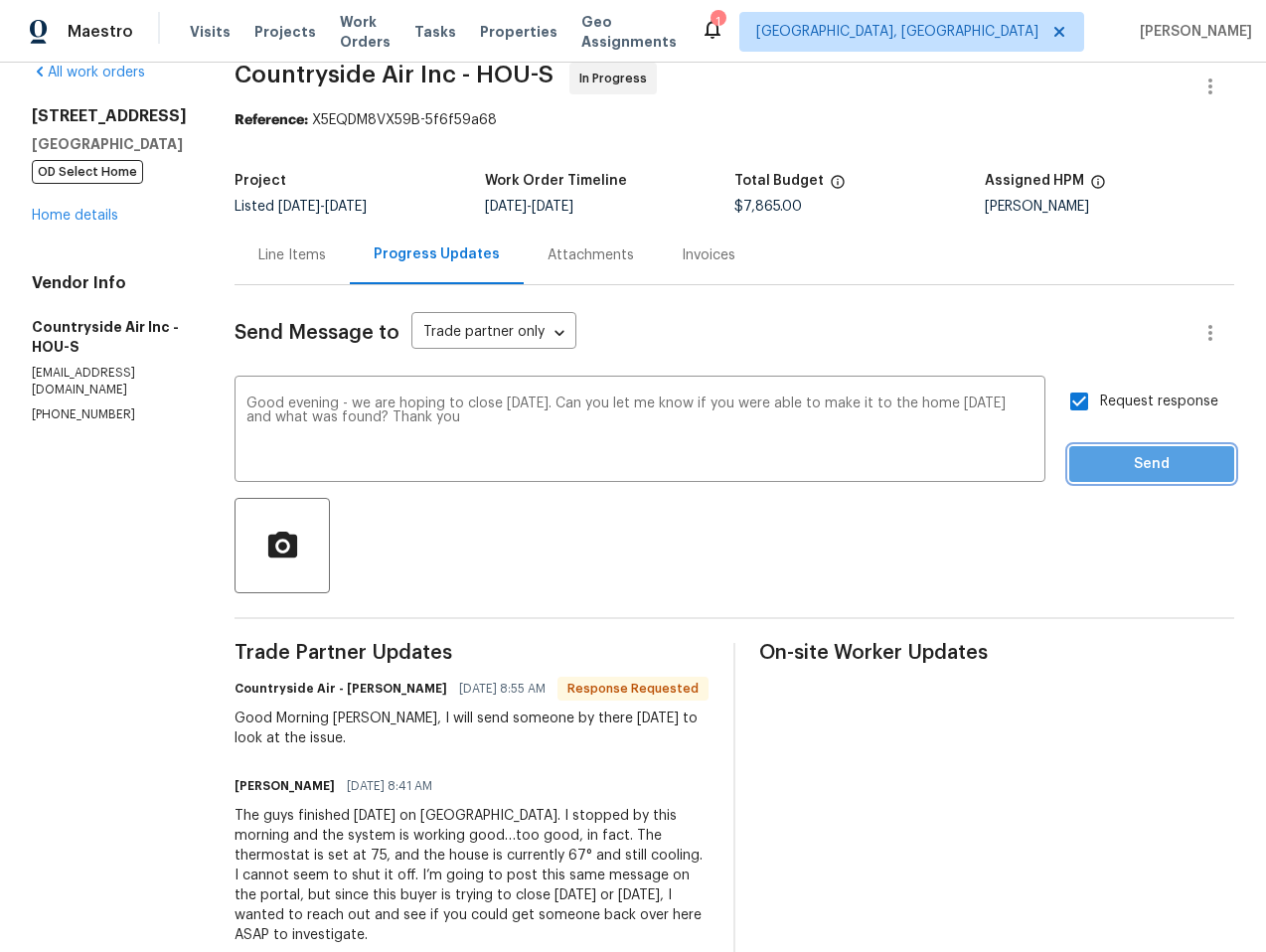 drag, startPoint x: 1127, startPoint y: 470, endPoint x: 975, endPoint y: 516, distance: 158.80806 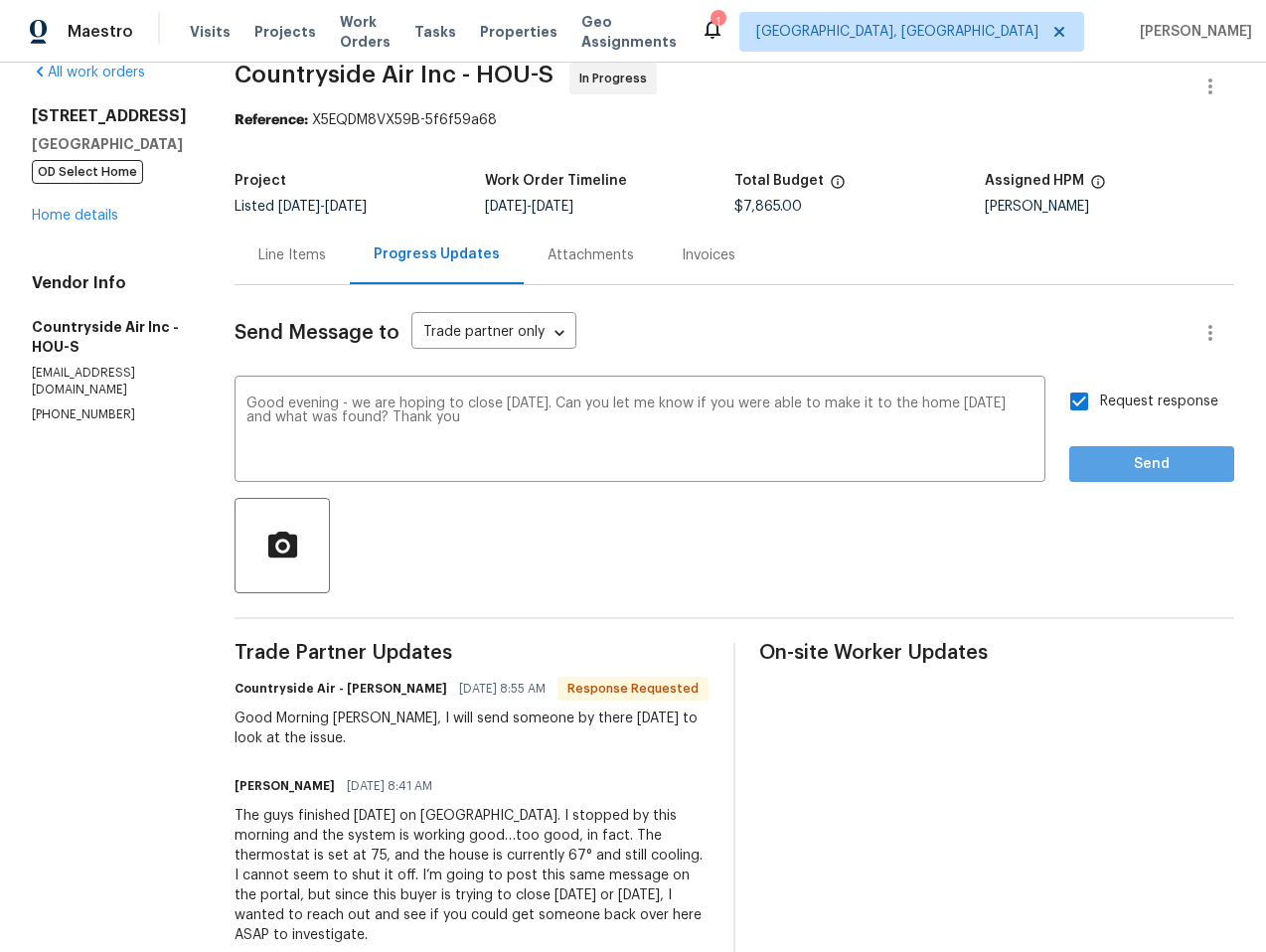 scroll, scrollTop: 0, scrollLeft: 0, axis: both 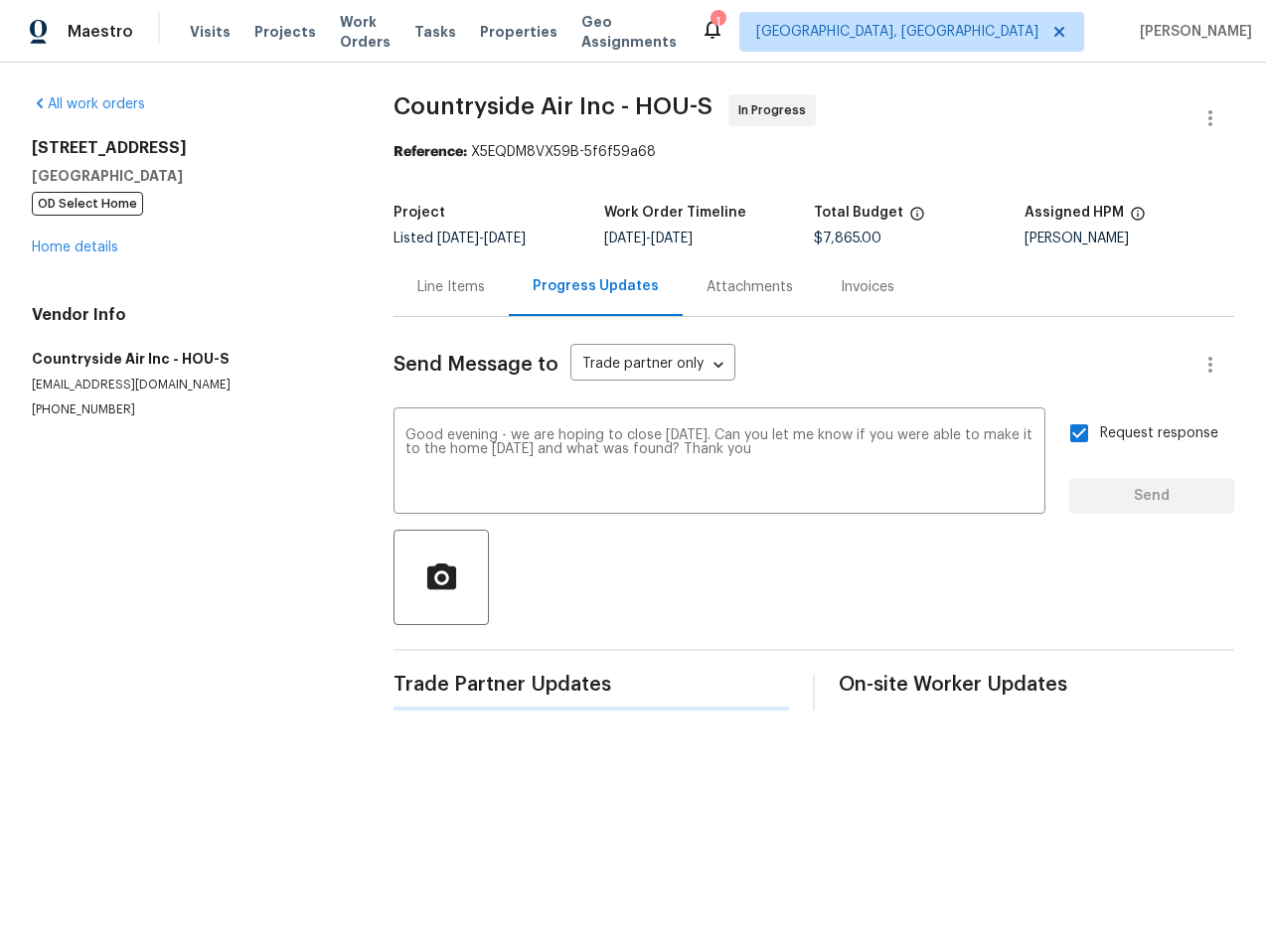 type 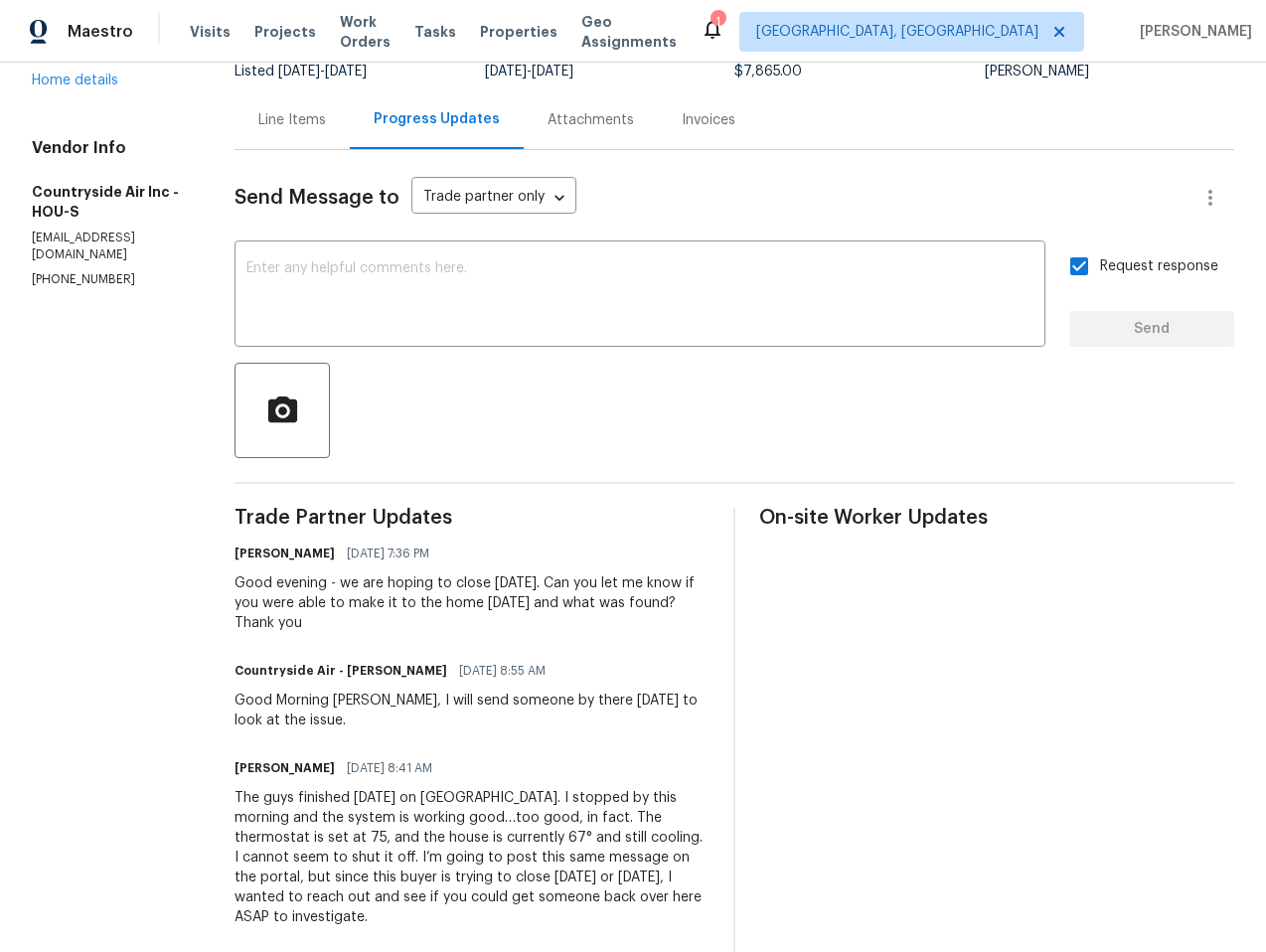scroll, scrollTop: 28, scrollLeft: 0, axis: vertical 